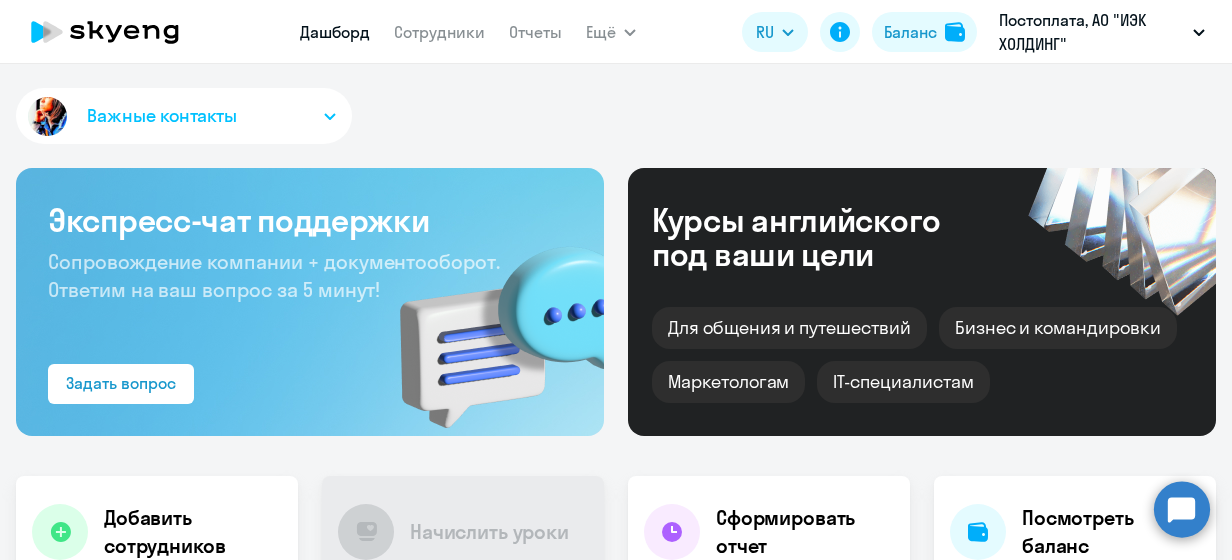 scroll, scrollTop: 0, scrollLeft: 0, axis: both 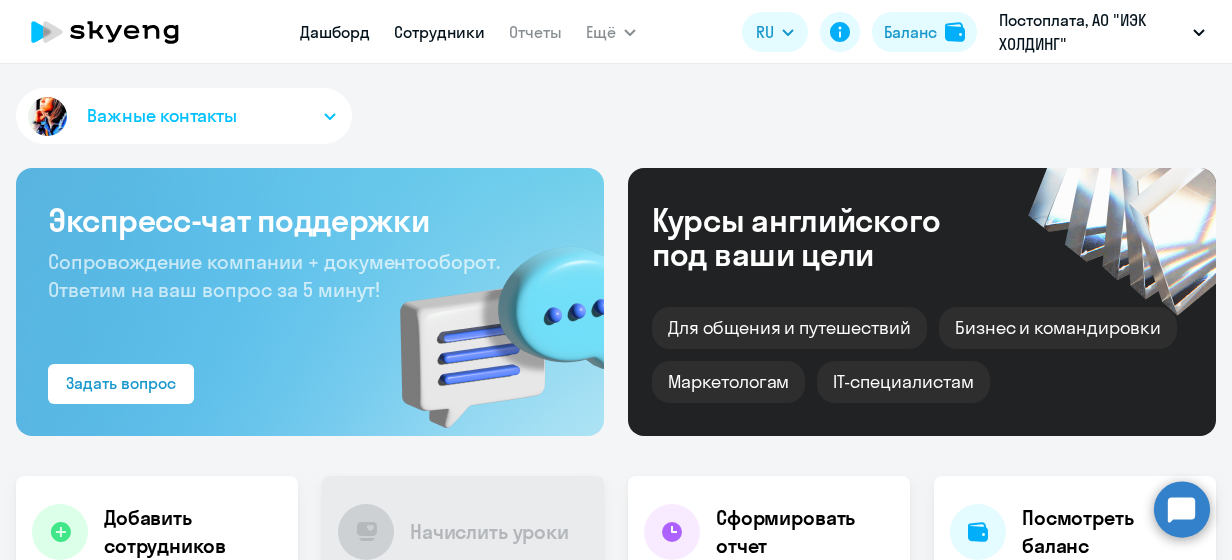 click on "Сотрудники" at bounding box center (439, 32) 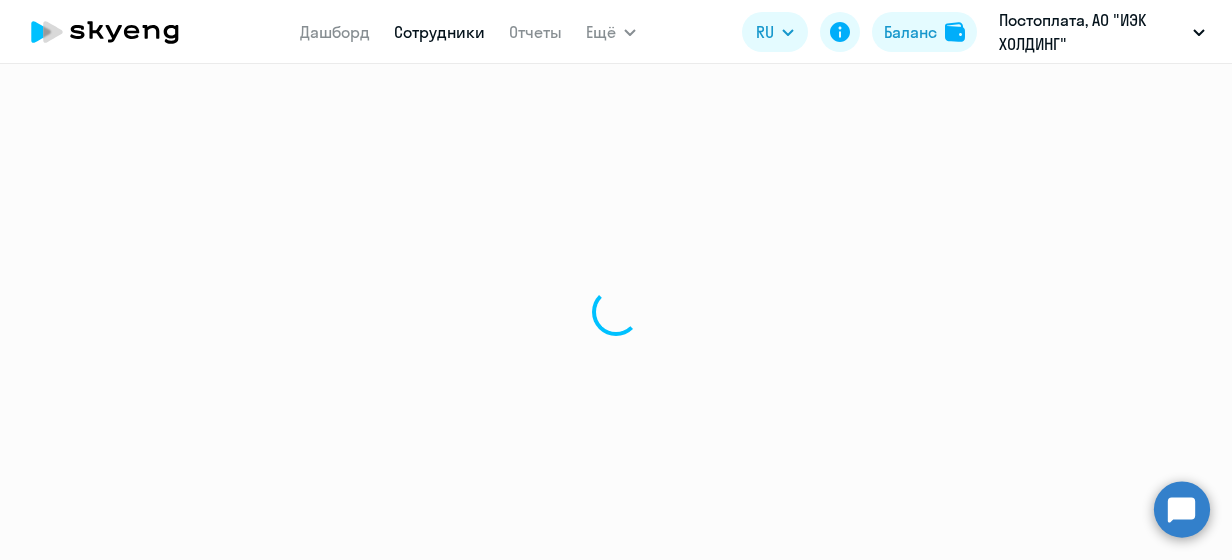 select on "30" 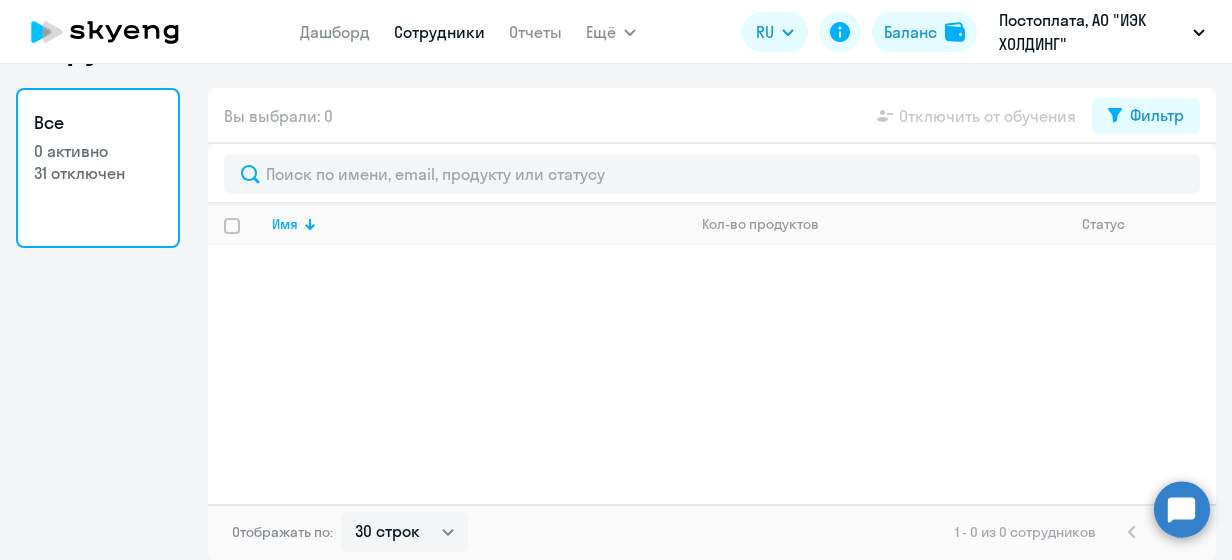 scroll, scrollTop: 0, scrollLeft: 0, axis: both 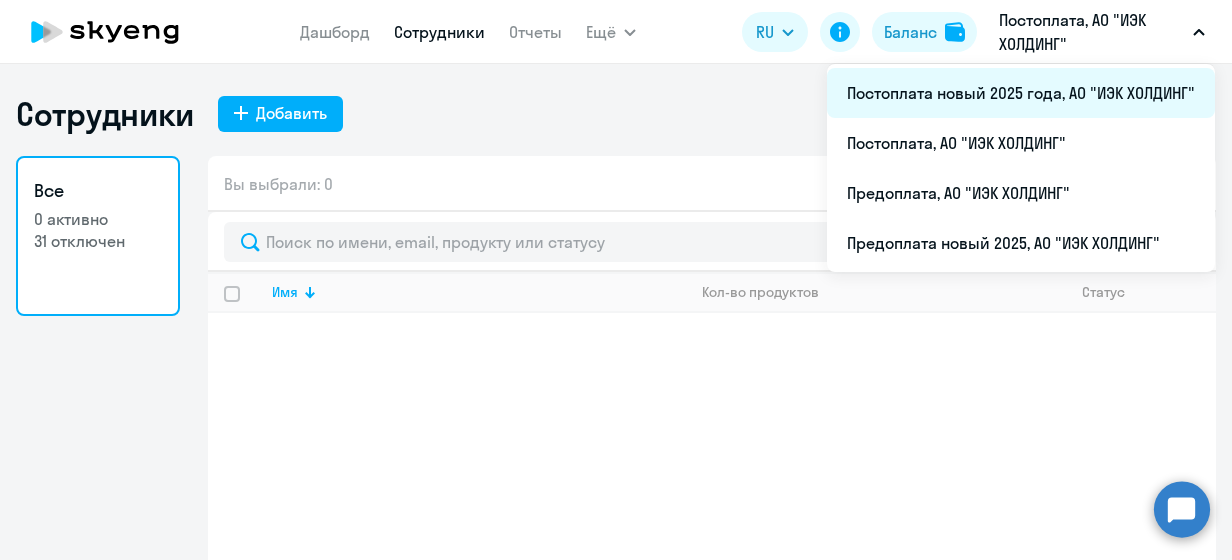 click on "Постоплата новый 2025 года, АО "ИЭК ХОЛДИНГ"" at bounding box center [1021, 93] 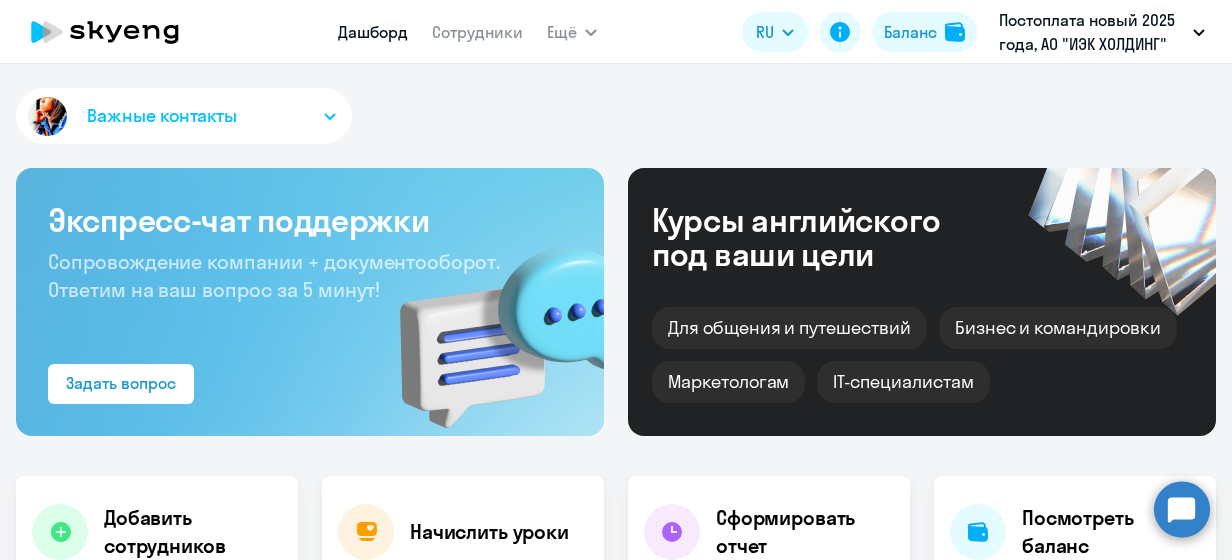 select on "30" 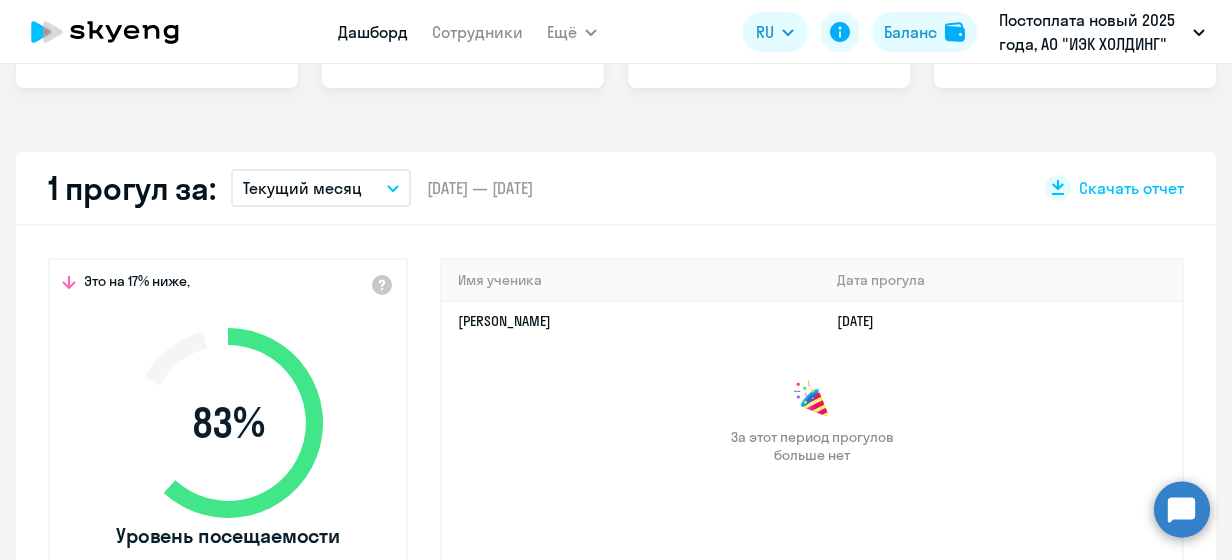 scroll, scrollTop: 600, scrollLeft: 0, axis: vertical 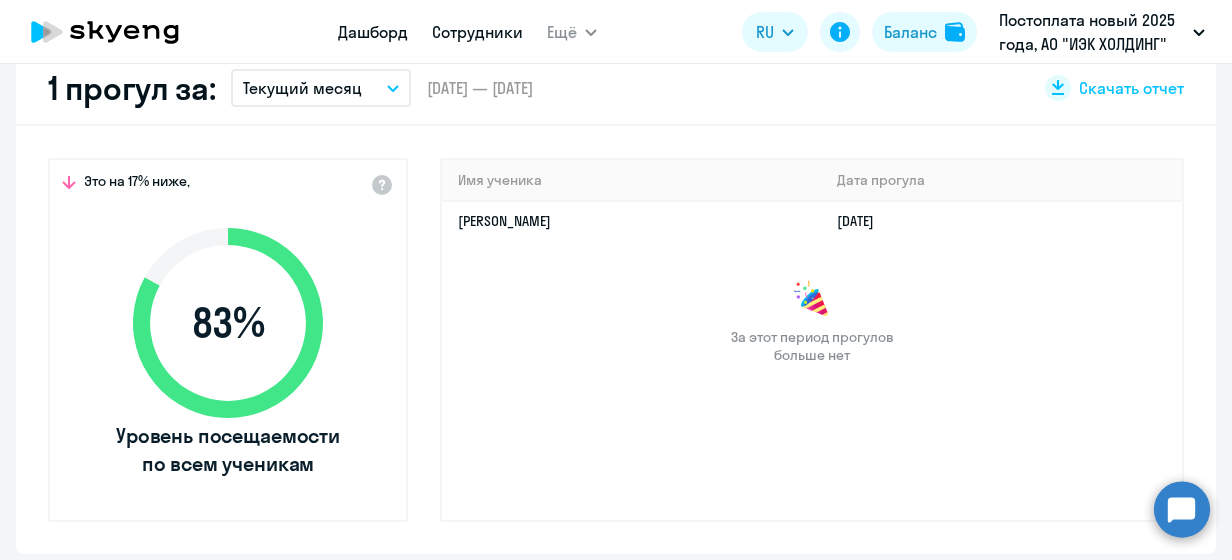 click on "Сотрудники" at bounding box center (477, 32) 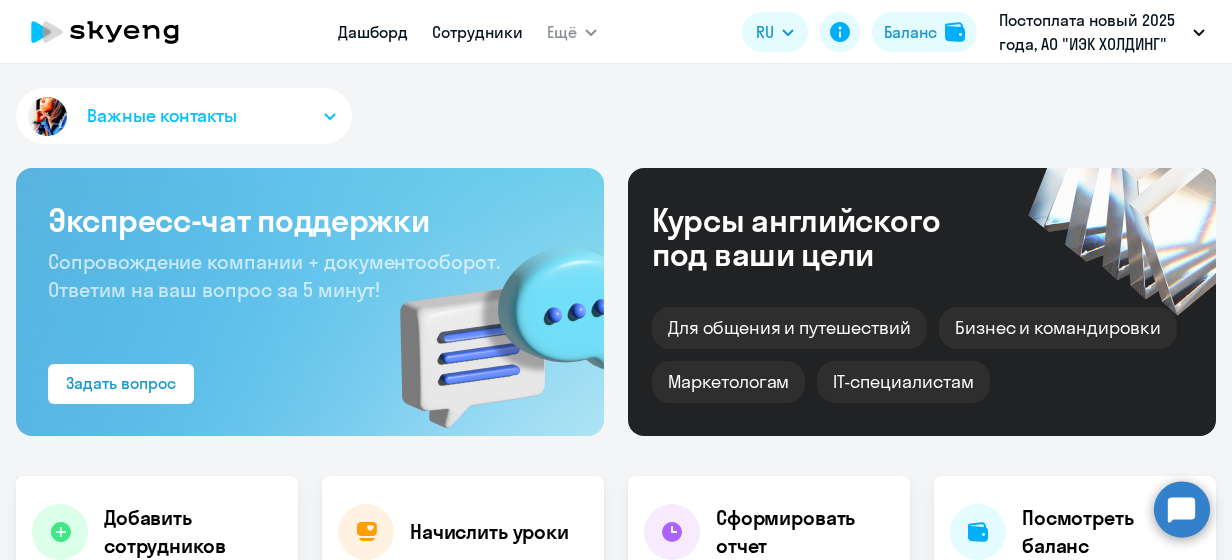 select on "30" 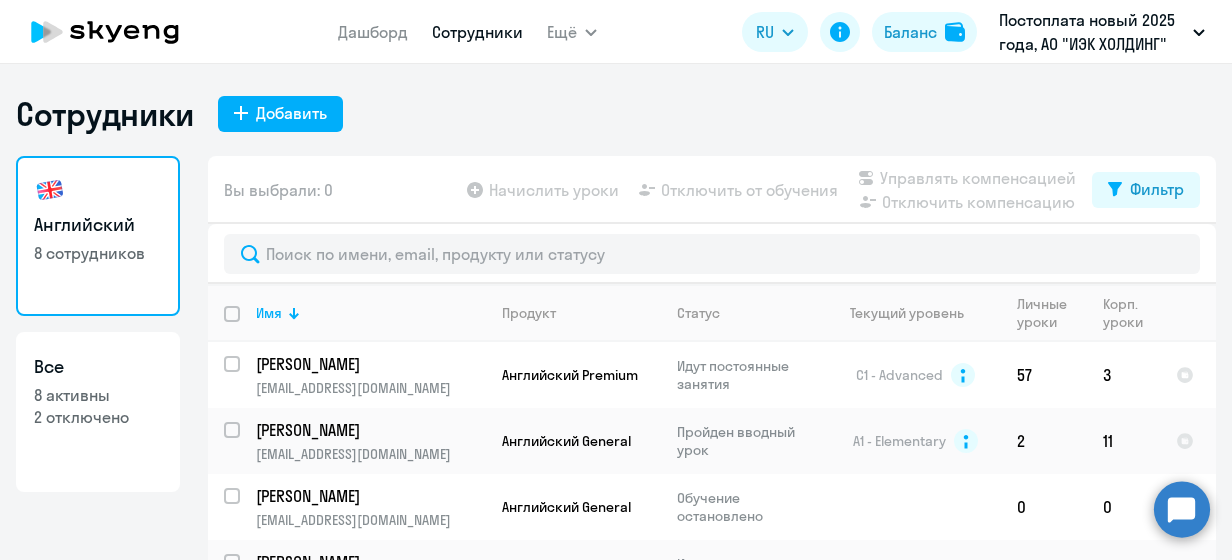 scroll, scrollTop: 80, scrollLeft: 0, axis: vertical 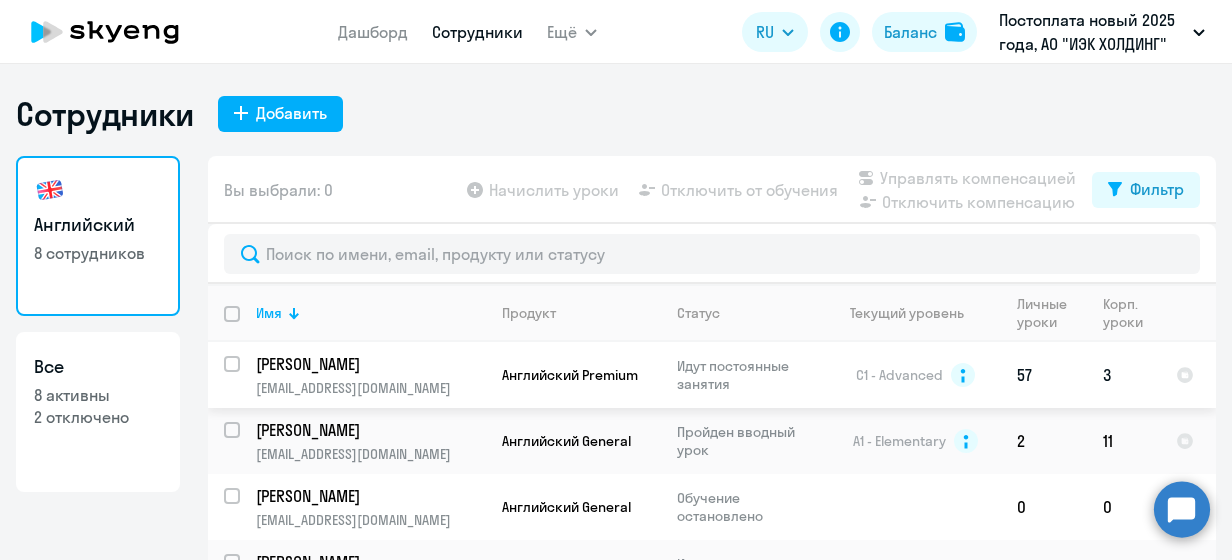 click on "[EMAIL_ADDRESS][DOMAIN_NAME]" 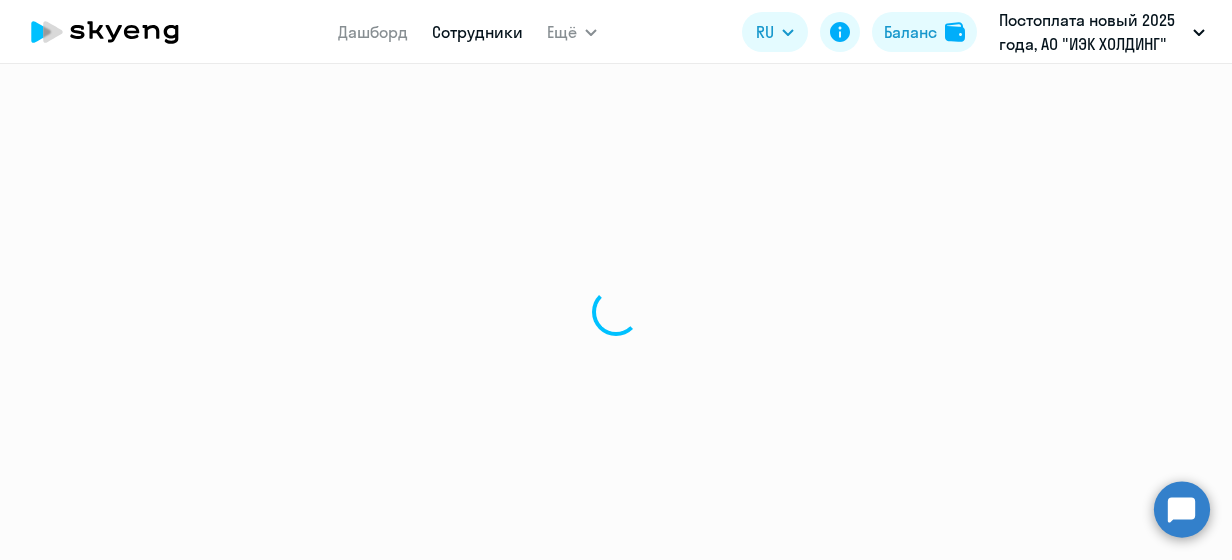 select on "english" 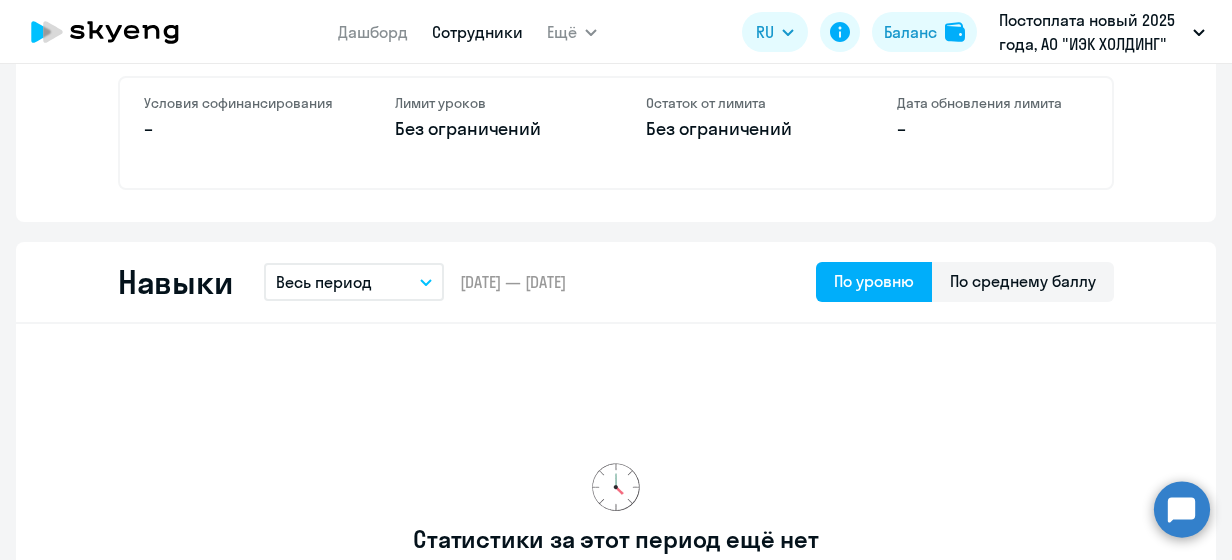 scroll, scrollTop: 800, scrollLeft: 0, axis: vertical 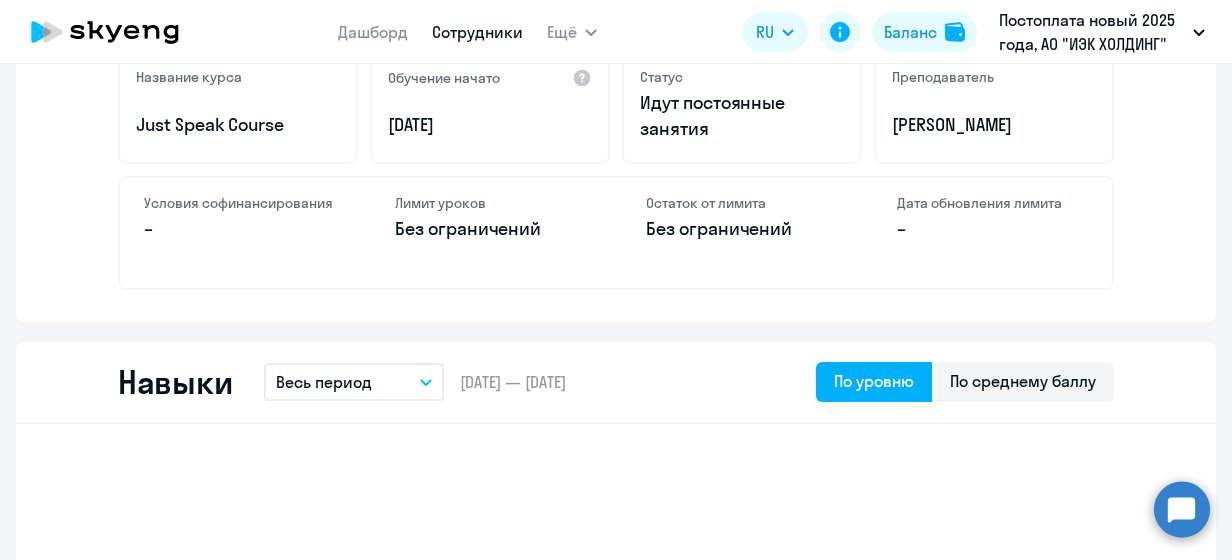 click on "Весь период" at bounding box center (354, 382) 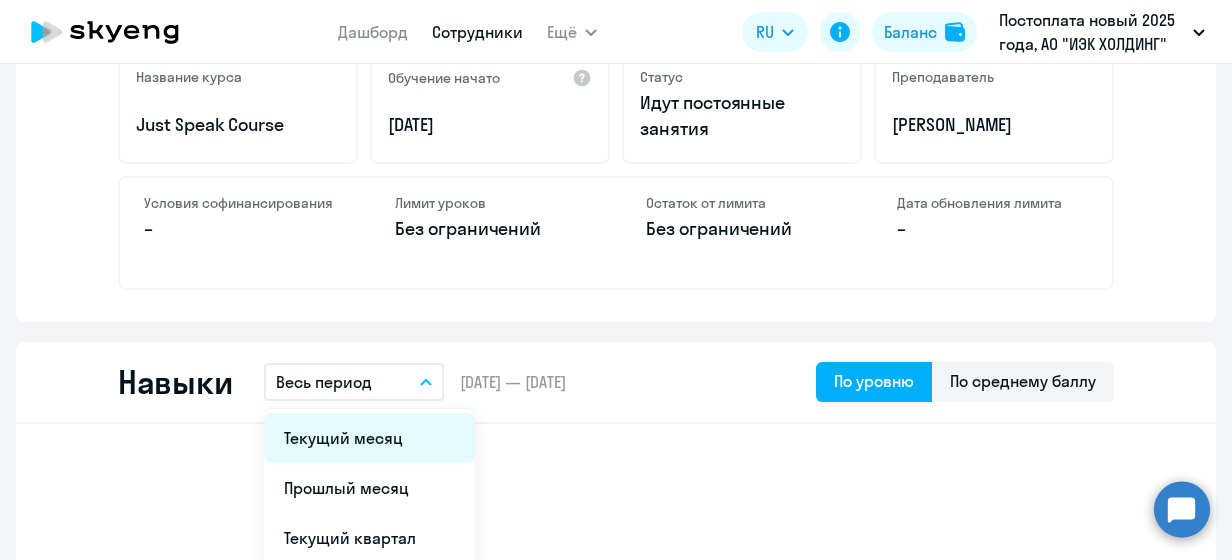 click on "Текущий месяц" at bounding box center [369, 438] 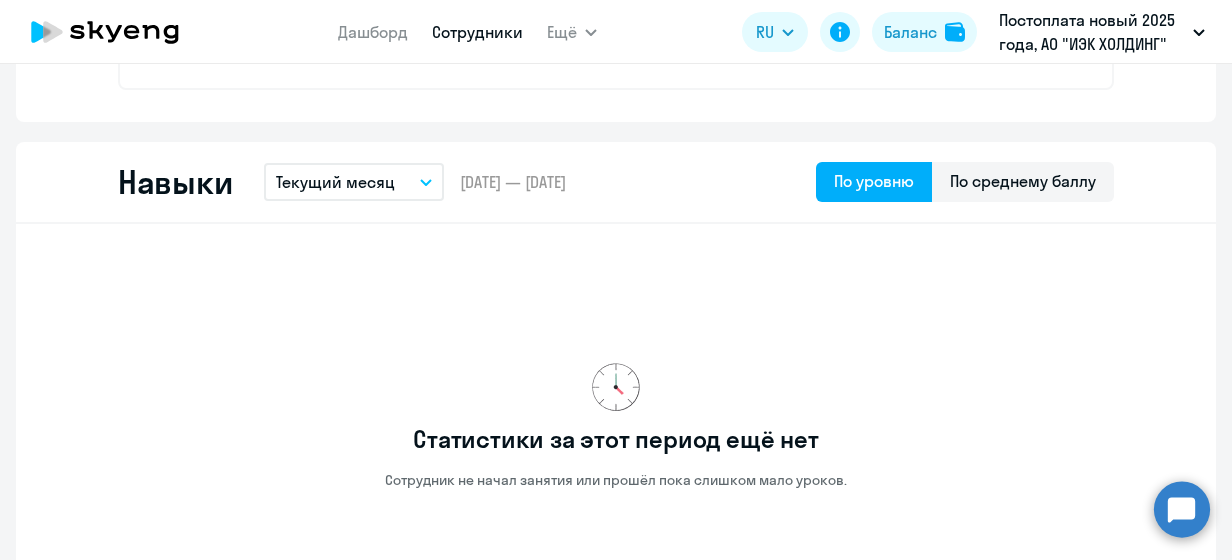scroll, scrollTop: 900, scrollLeft: 0, axis: vertical 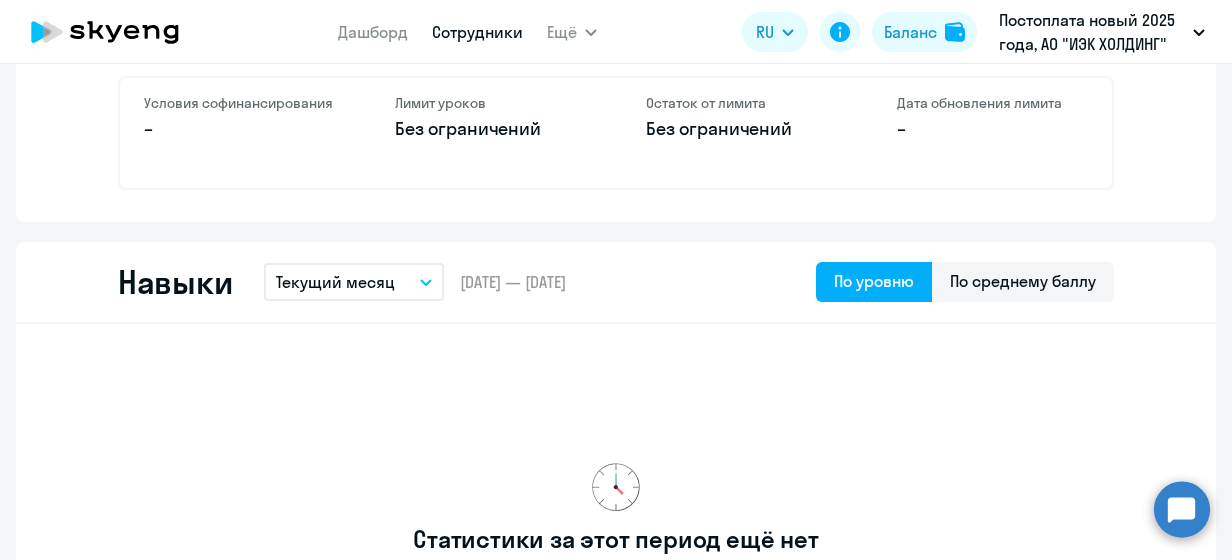 click on "Текущий месяц" at bounding box center [335, 282] 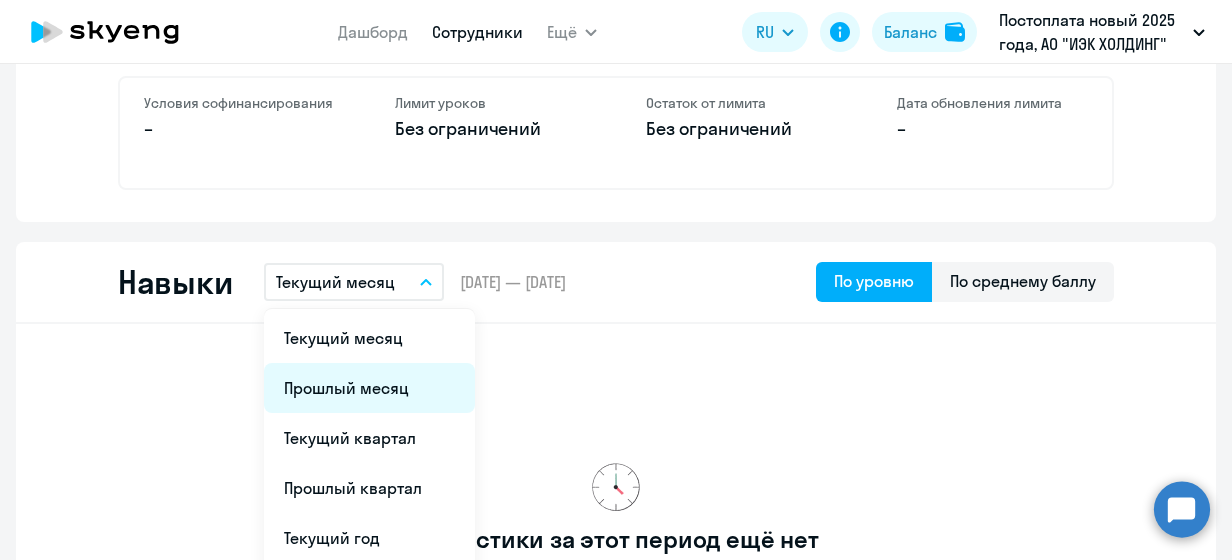 click on "Прошлый месяц" at bounding box center [369, 388] 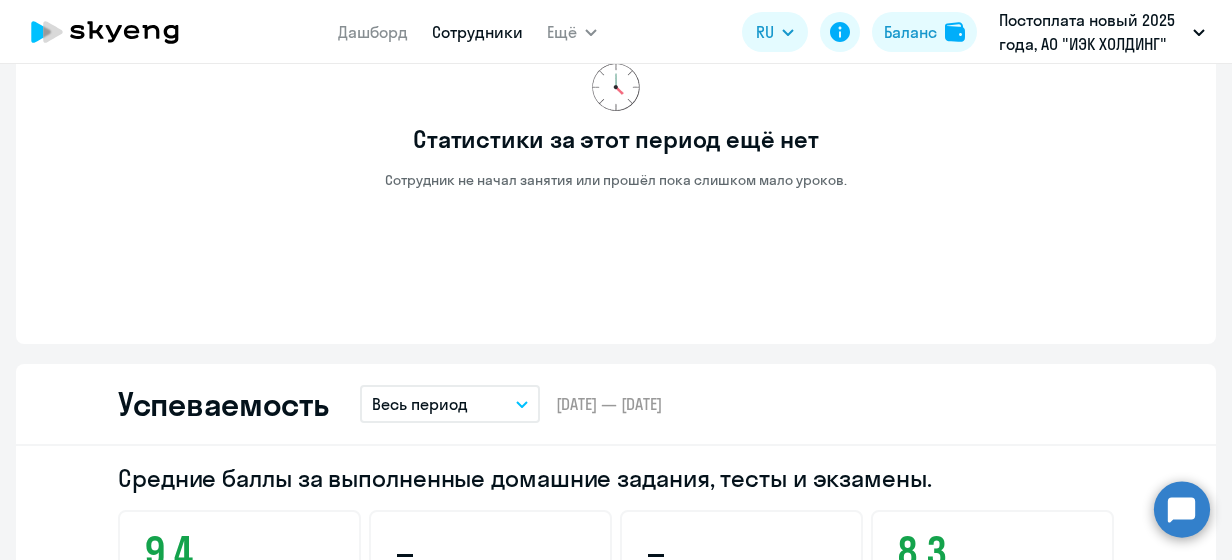 scroll, scrollTop: 1500, scrollLeft: 0, axis: vertical 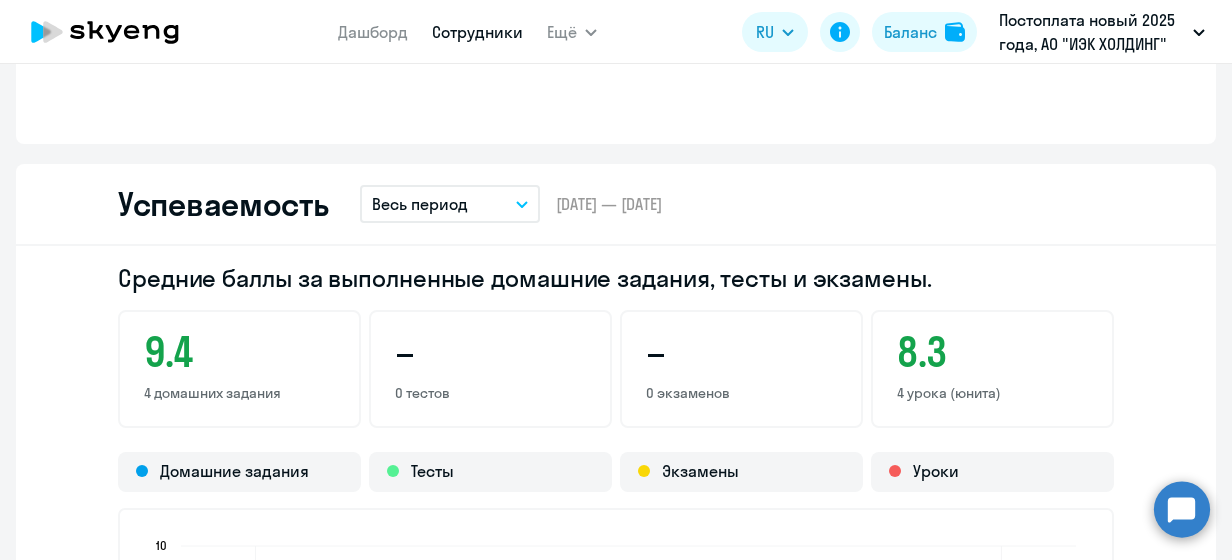 click on "Успеваемость  Весь период
–  [DATE] — [DATE]" 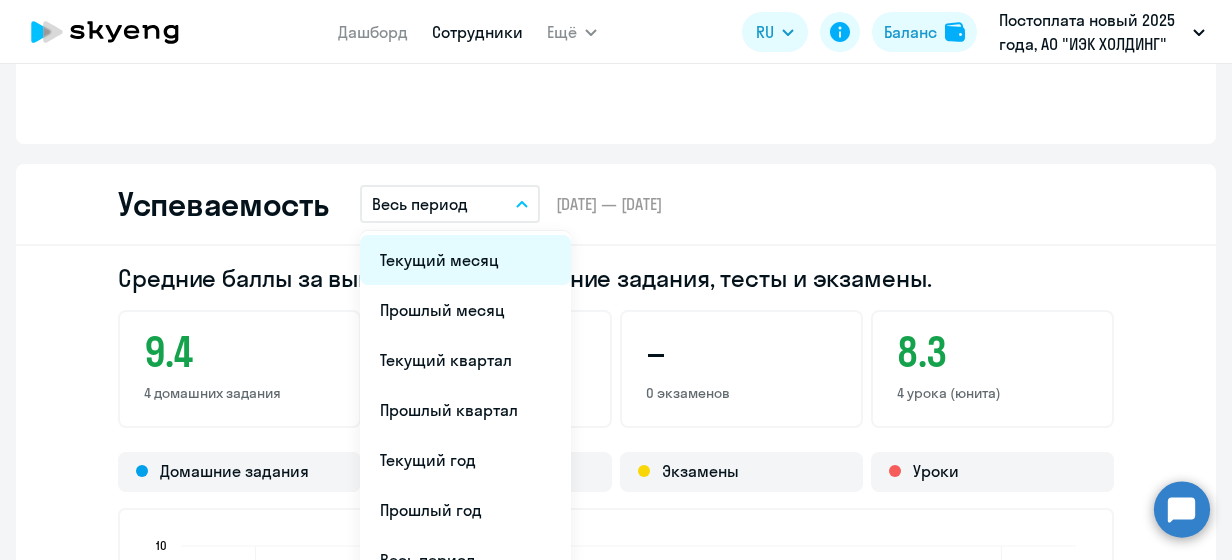 click on "Текущий месяц" at bounding box center (465, 260) 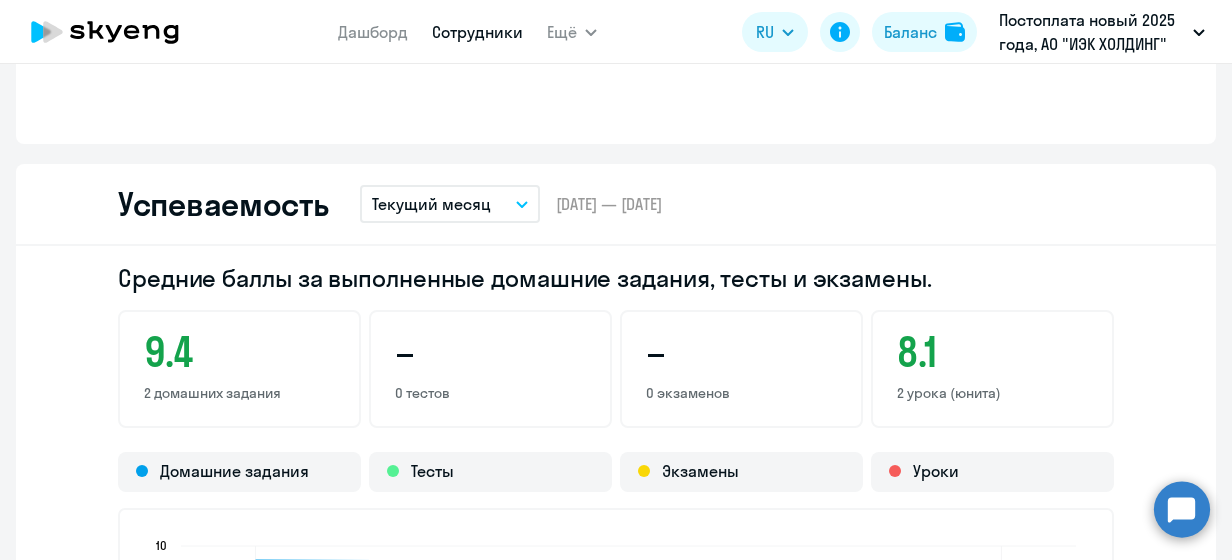 click on "Текущий месяц" at bounding box center (450, 204) 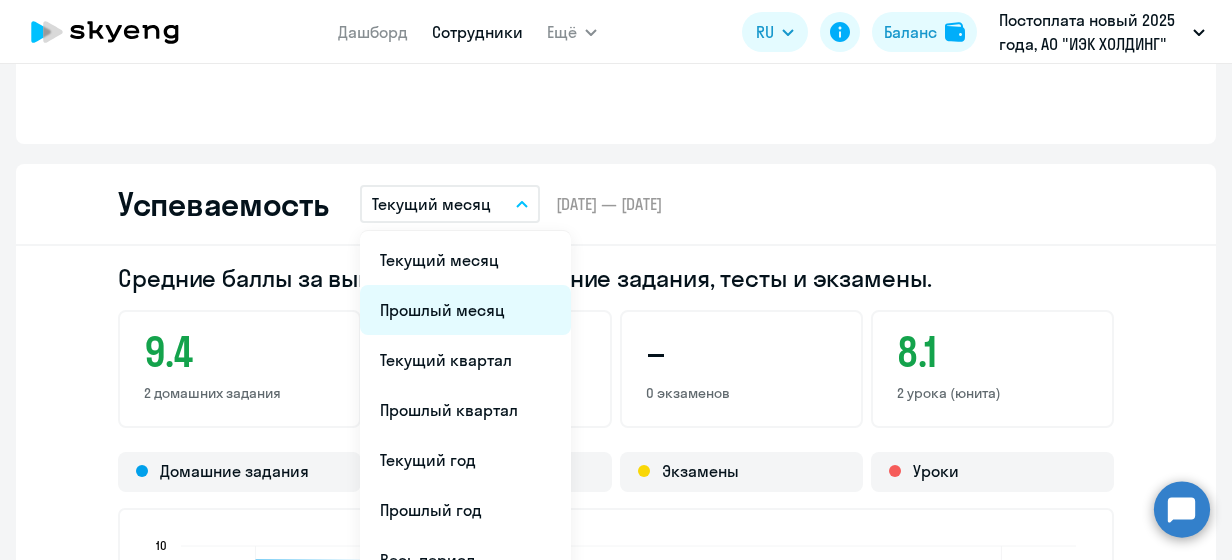 click on "Прошлый месяц" at bounding box center (465, 310) 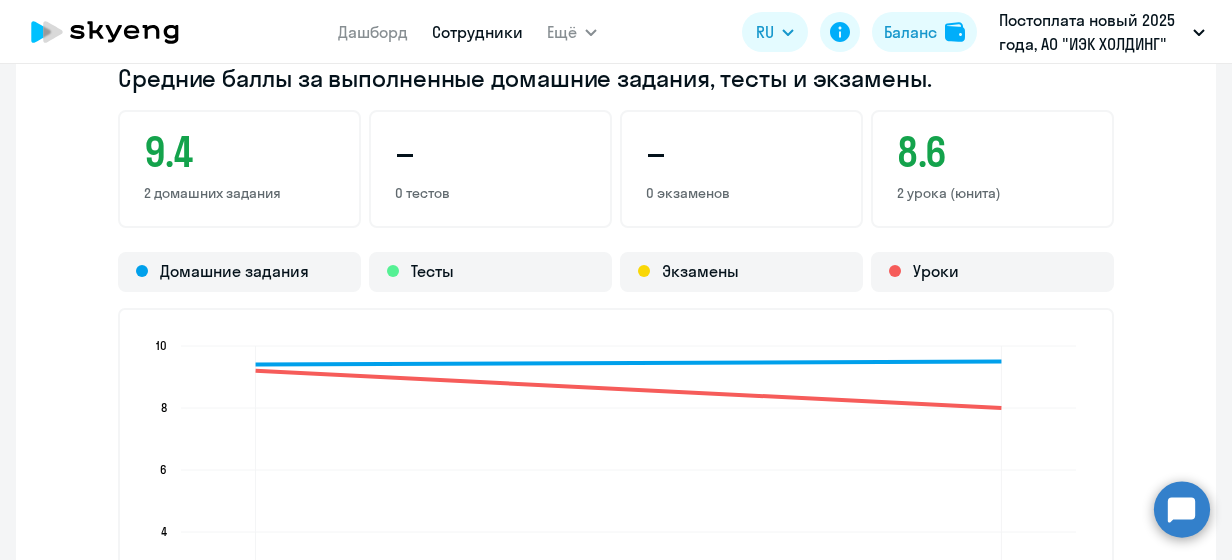 scroll, scrollTop: 1500, scrollLeft: 0, axis: vertical 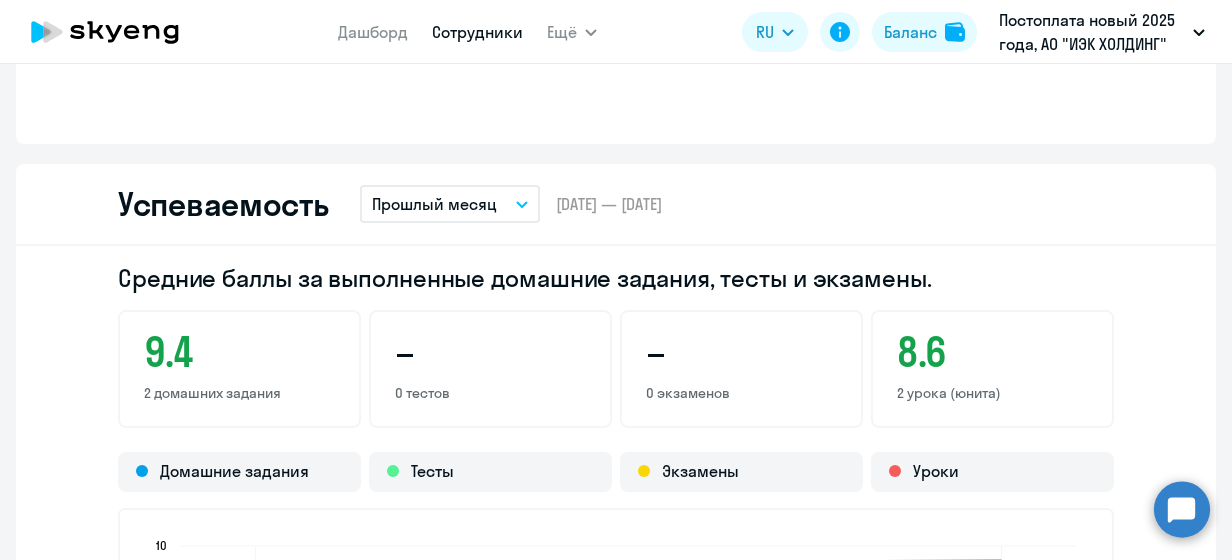 click on "Прошлый месяц" at bounding box center (434, 204) 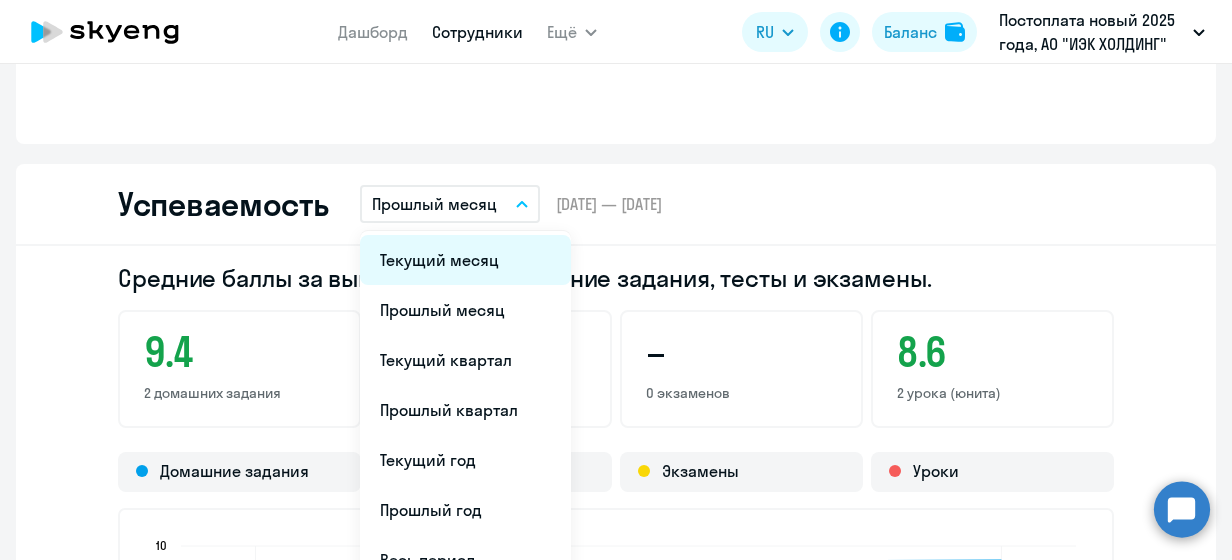click on "Текущий месяц" at bounding box center [465, 260] 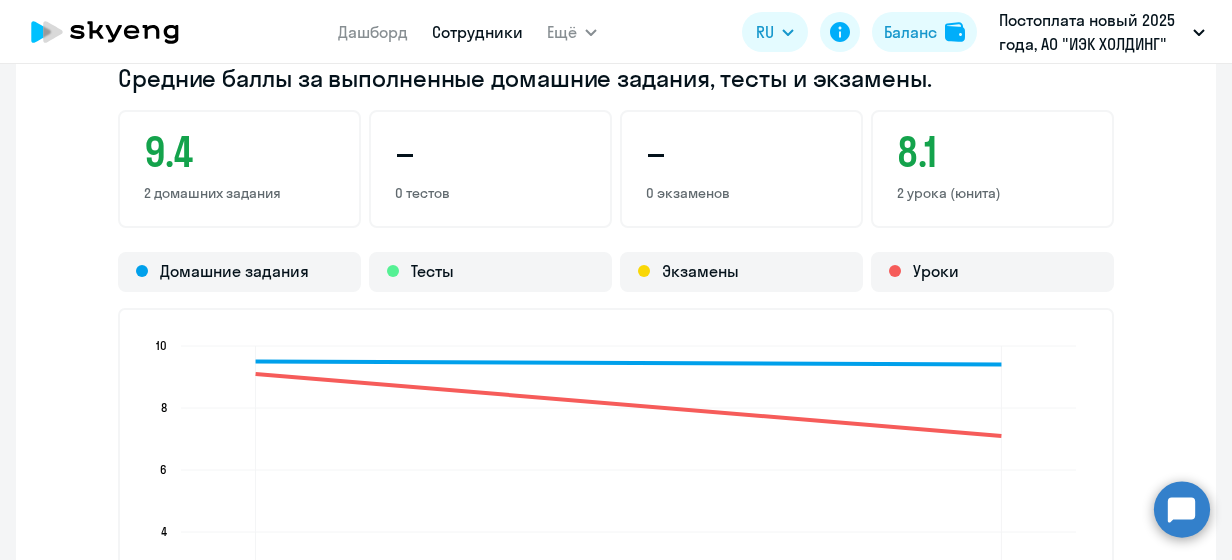 scroll, scrollTop: 2200, scrollLeft: 0, axis: vertical 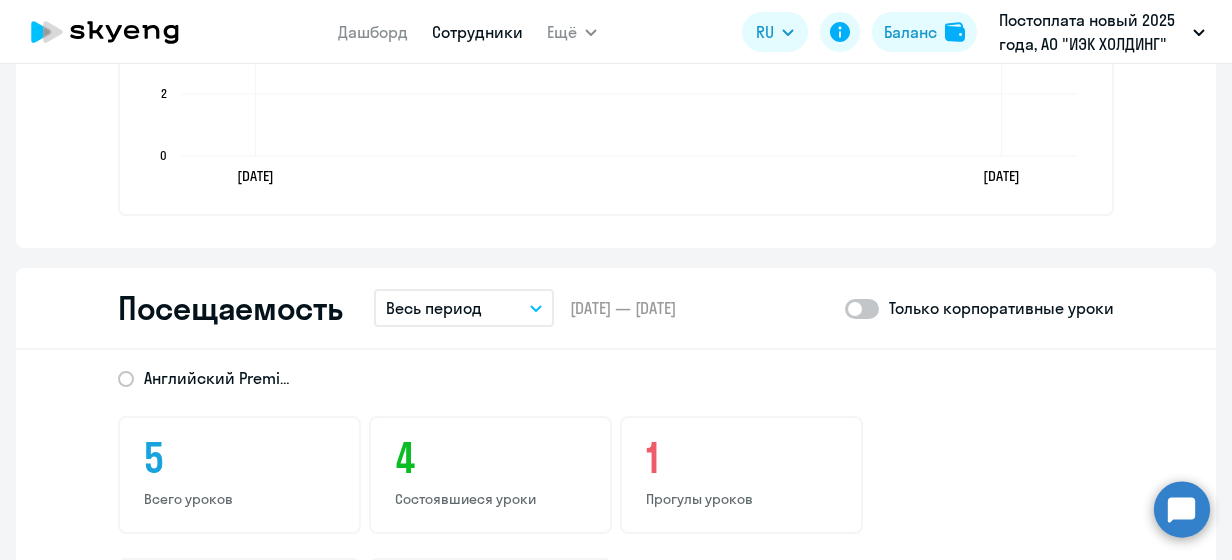 click on "Посещаемость  Весь период
–  [DATE] — [DATE]  Только корпоративные уроки" 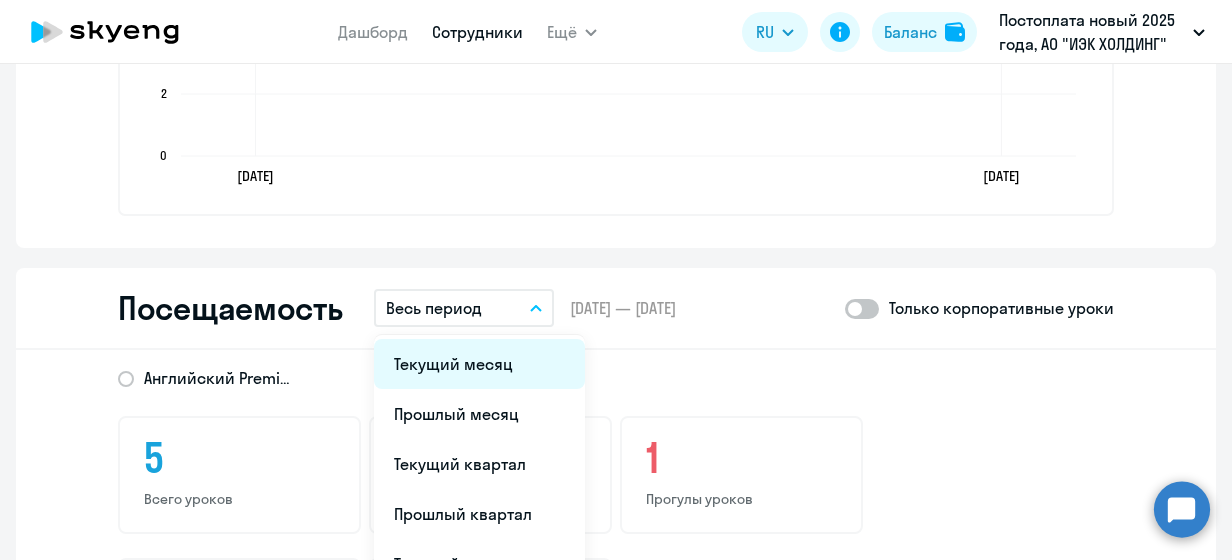 click on "Текущий месяц" at bounding box center (479, 364) 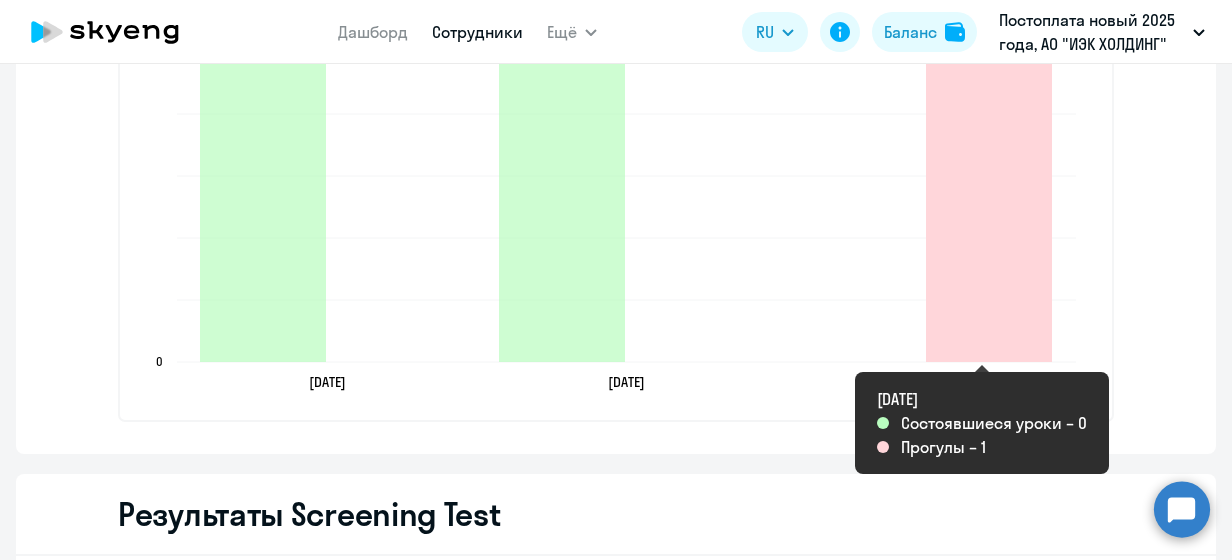 scroll, scrollTop: 2600, scrollLeft: 0, axis: vertical 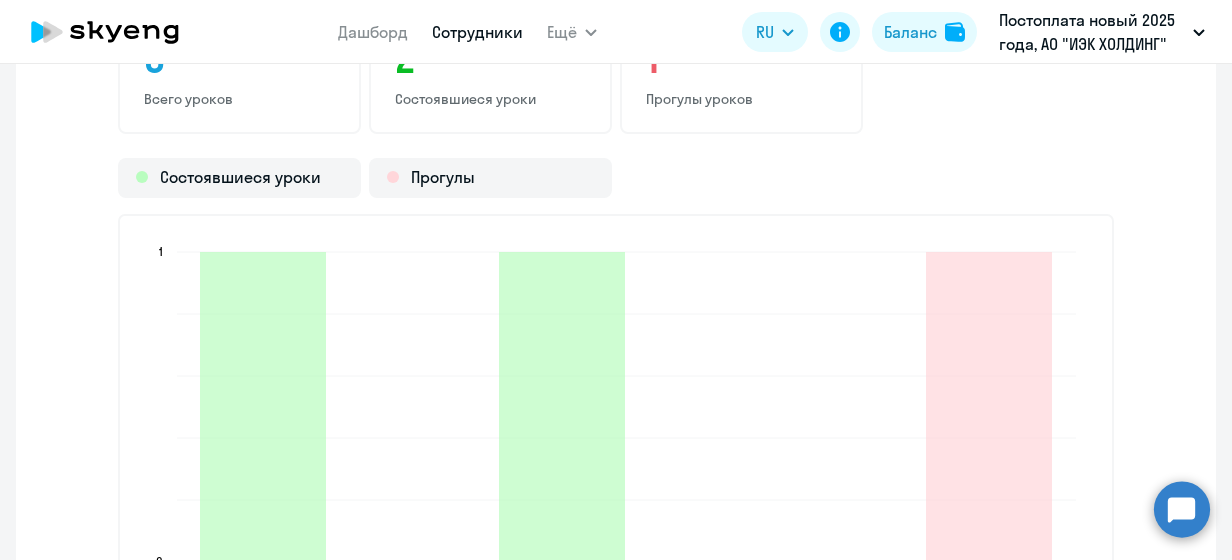 select on "30" 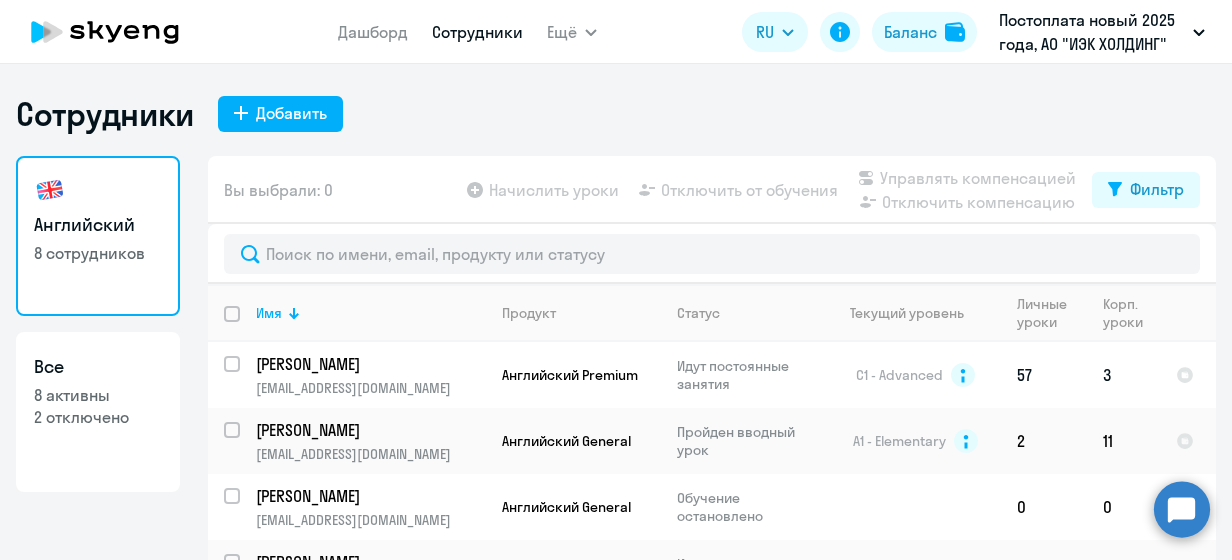 scroll, scrollTop: 80, scrollLeft: 0, axis: vertical 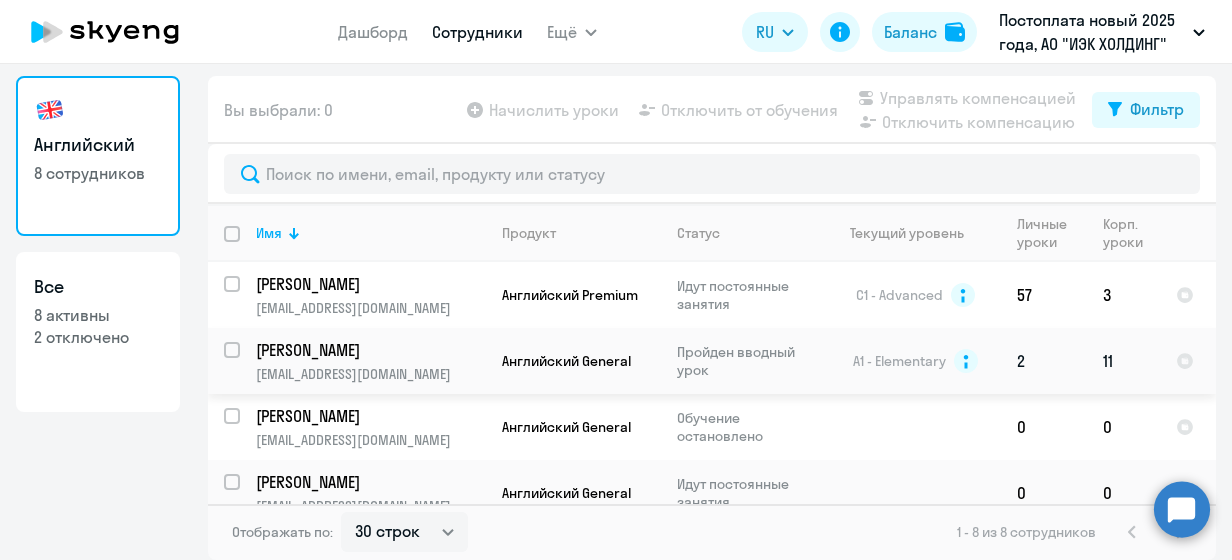 click on "[PERSON_NAME]" 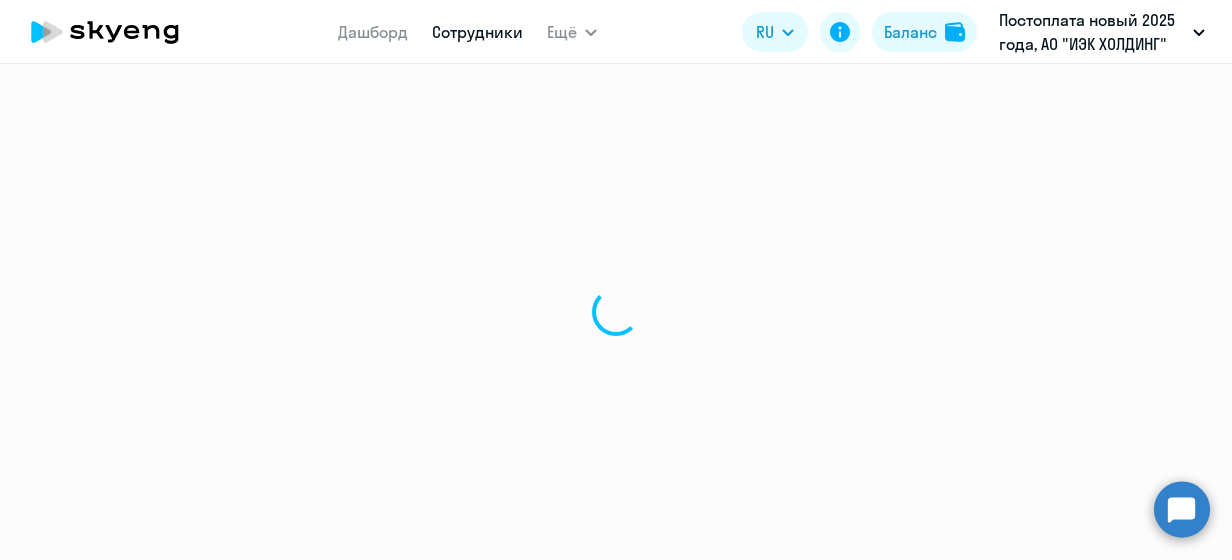 select on "english" 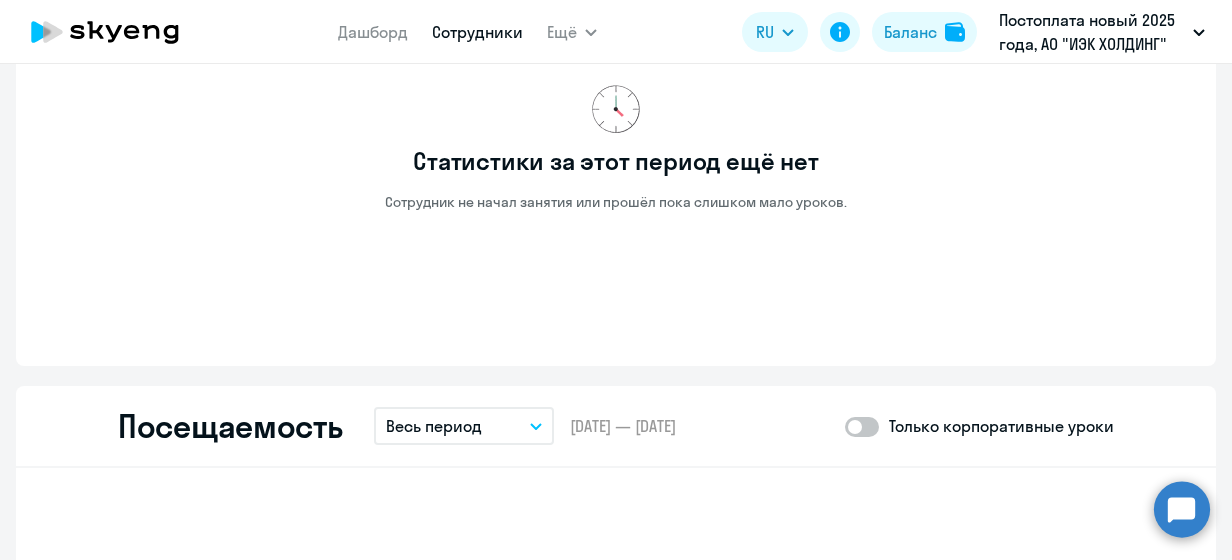 scroll, scrollTop: 1600, scrollLeft: 0, axis: vertical 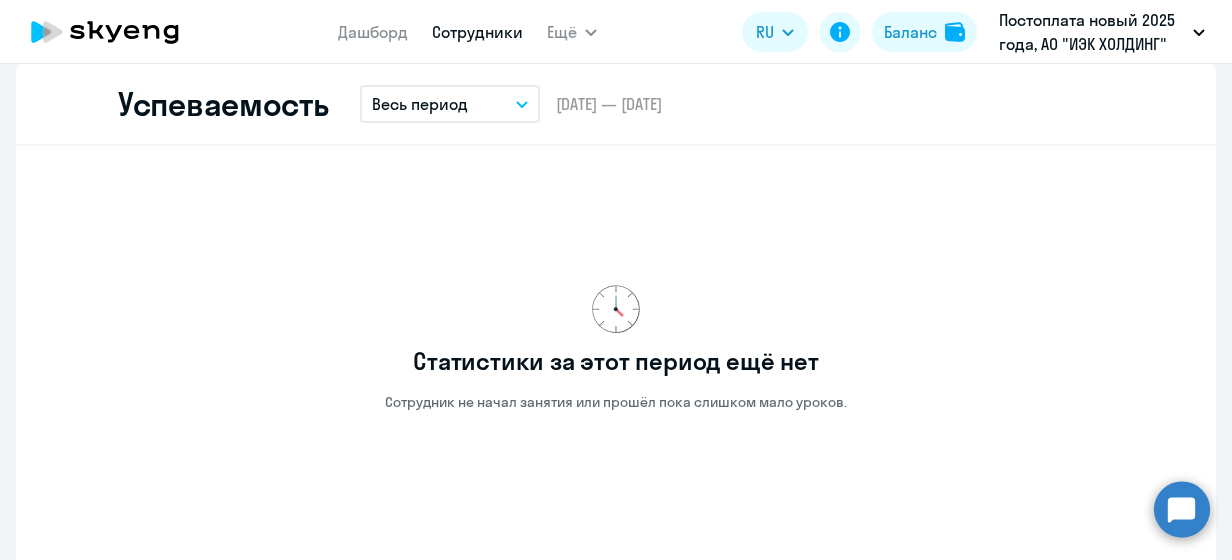 click on "Весь период" at bounding box center (420, 104) 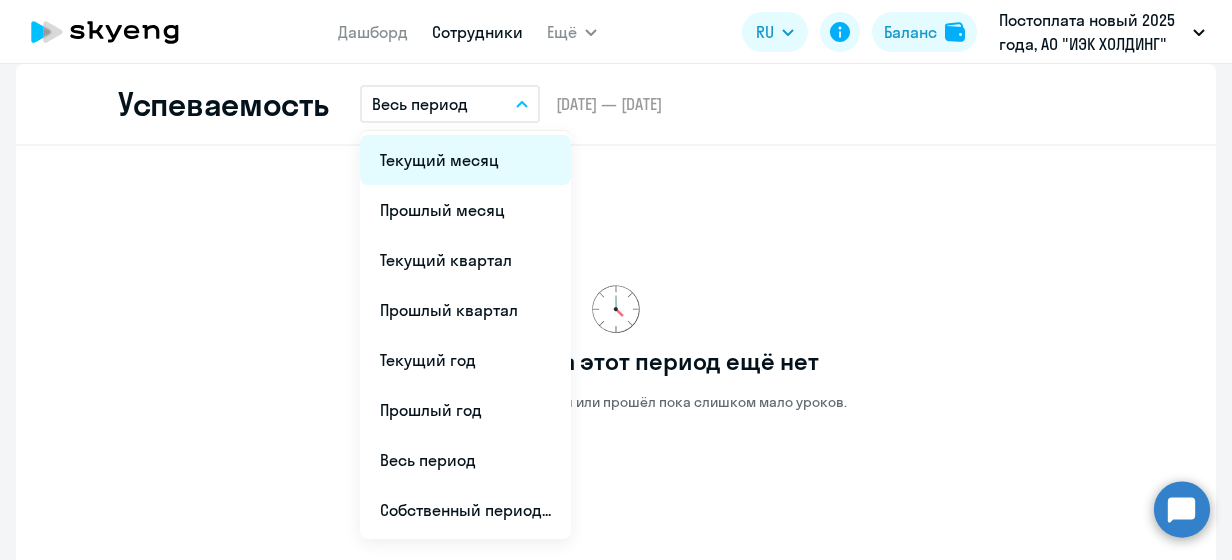click on "Текущий месяц" at bounding box center [465, 160] 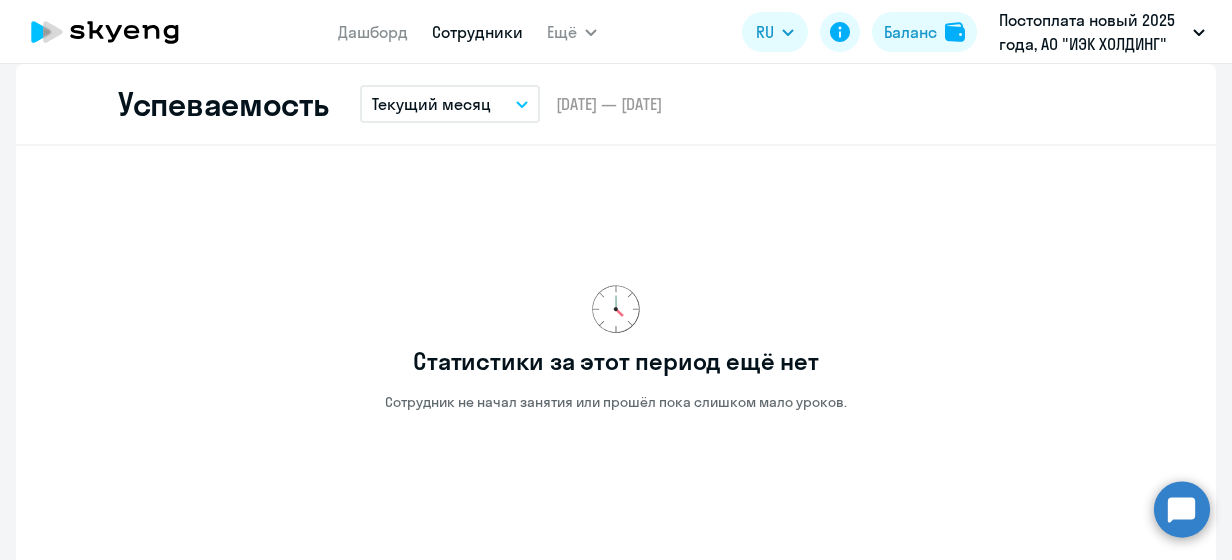 click on "Текущий месяц" at bounding box center (450, 104) 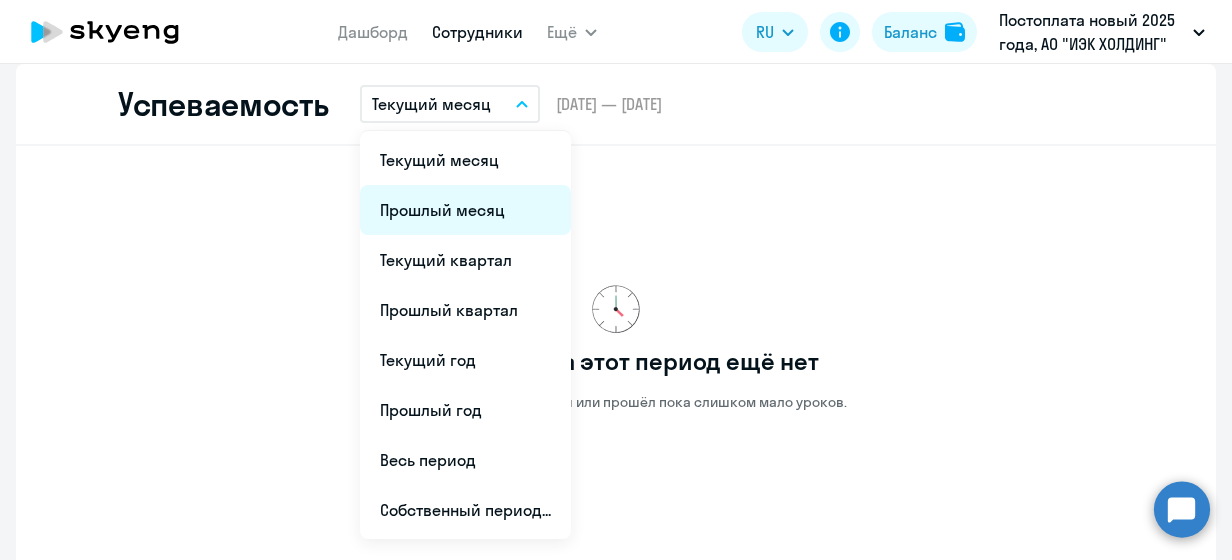 click on "Прошлый месяц" at bounding box center (465, 210) 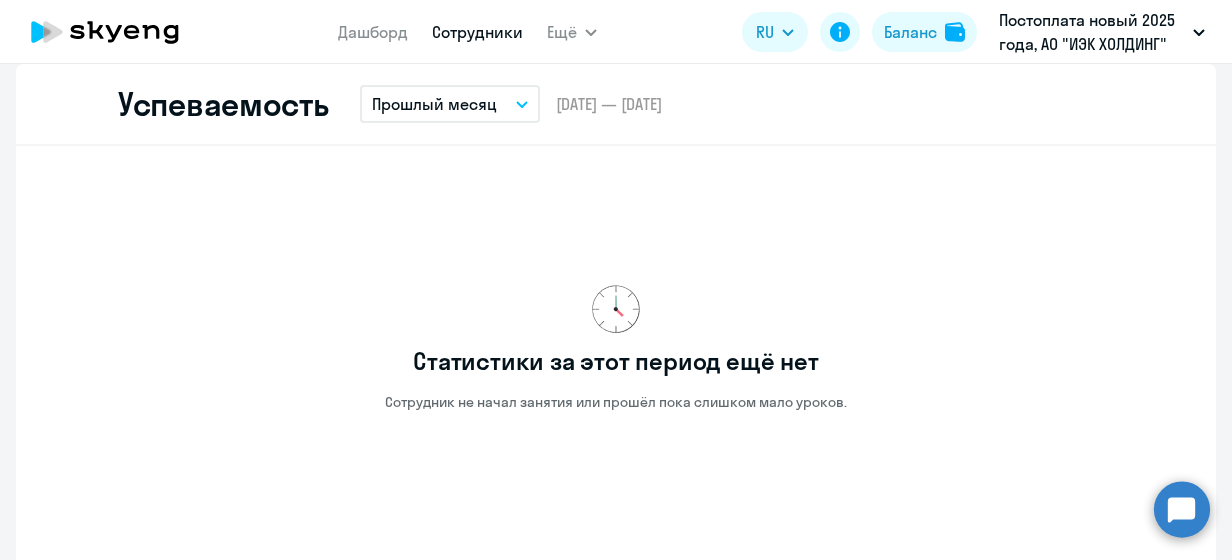 select on "30" 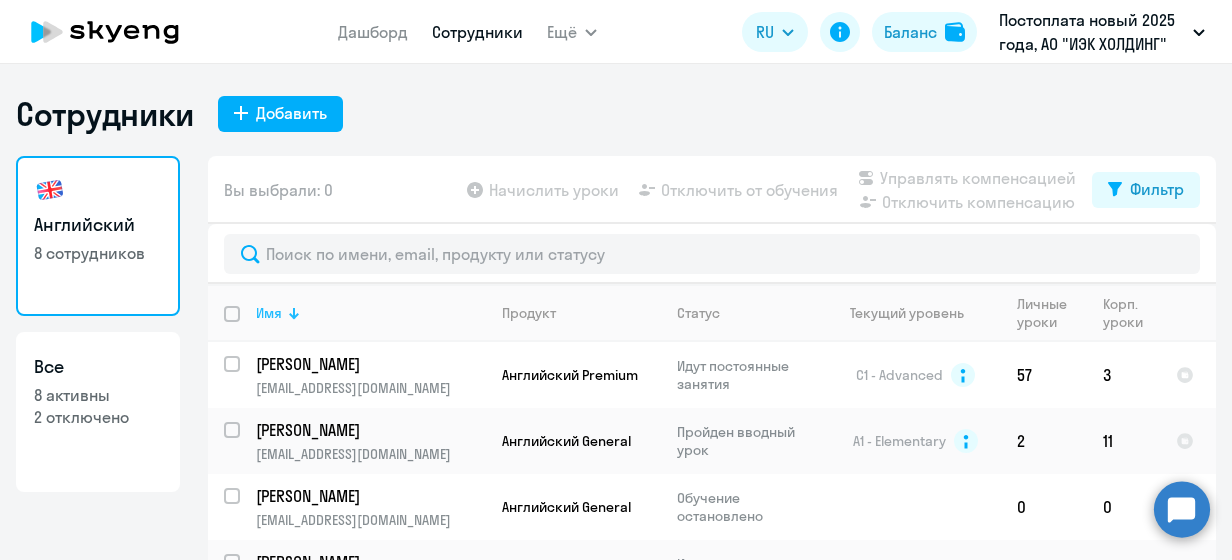 scroll, scrollTop: 80, scrollLeft: 0, axis: vertical 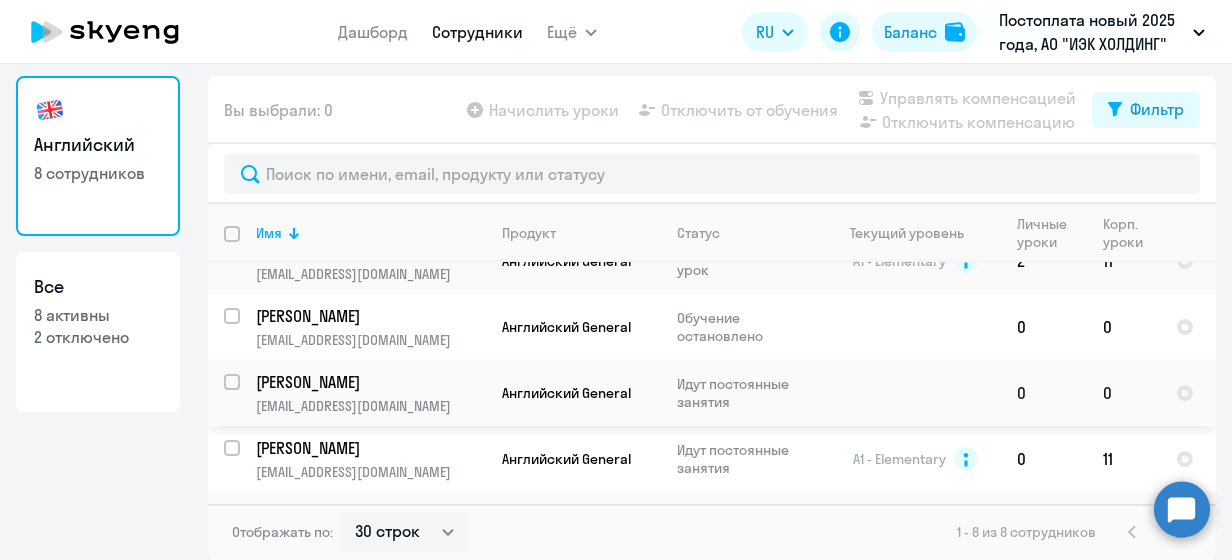 click on "[EMAIL_ADDRESS][DOMAIN_NAME]" 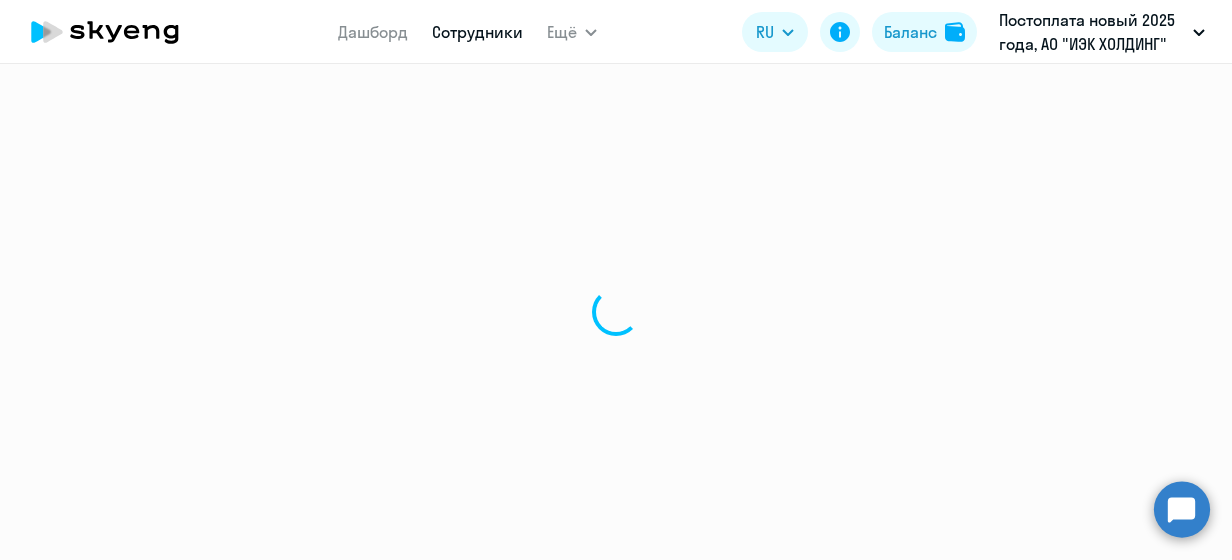select on "english" 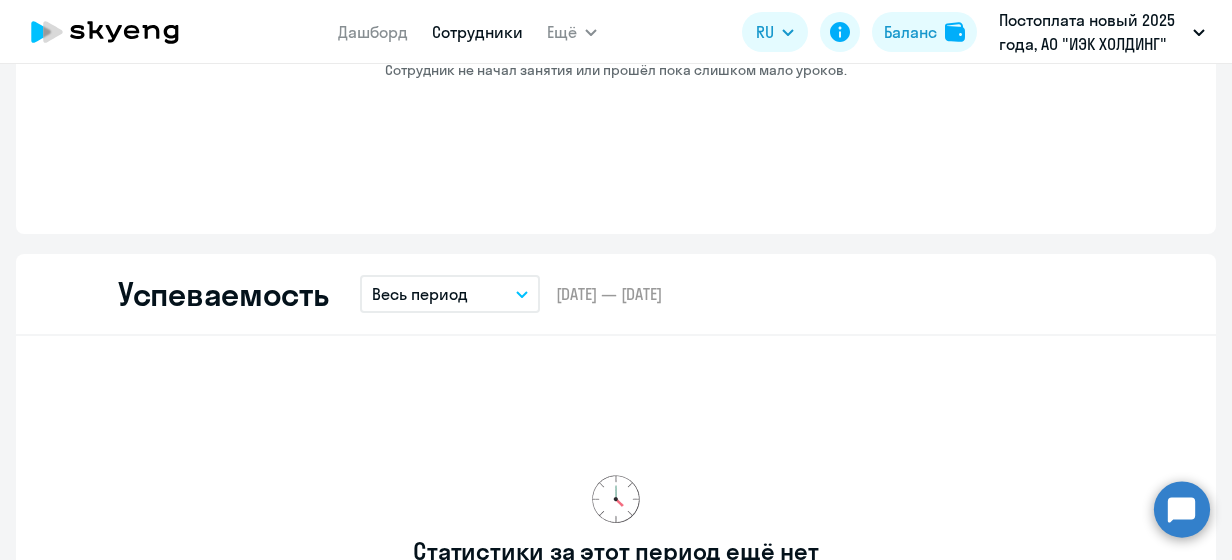 scroll, scrollTop: 1600, scrollLeft: 0, axis: vertical 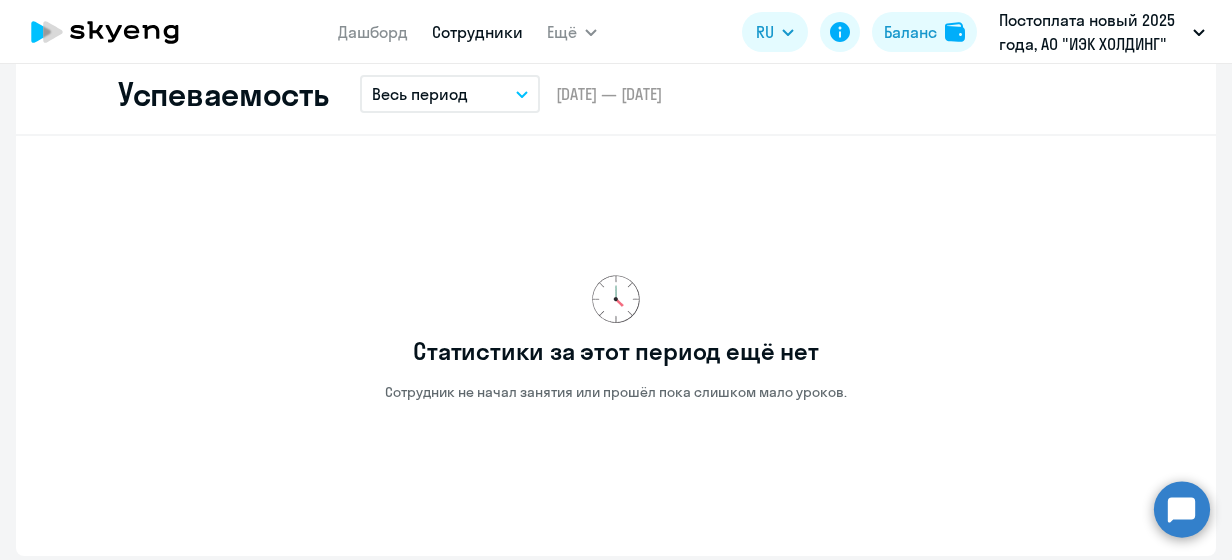 click on "Весь период" at bounding box center (420, 94) 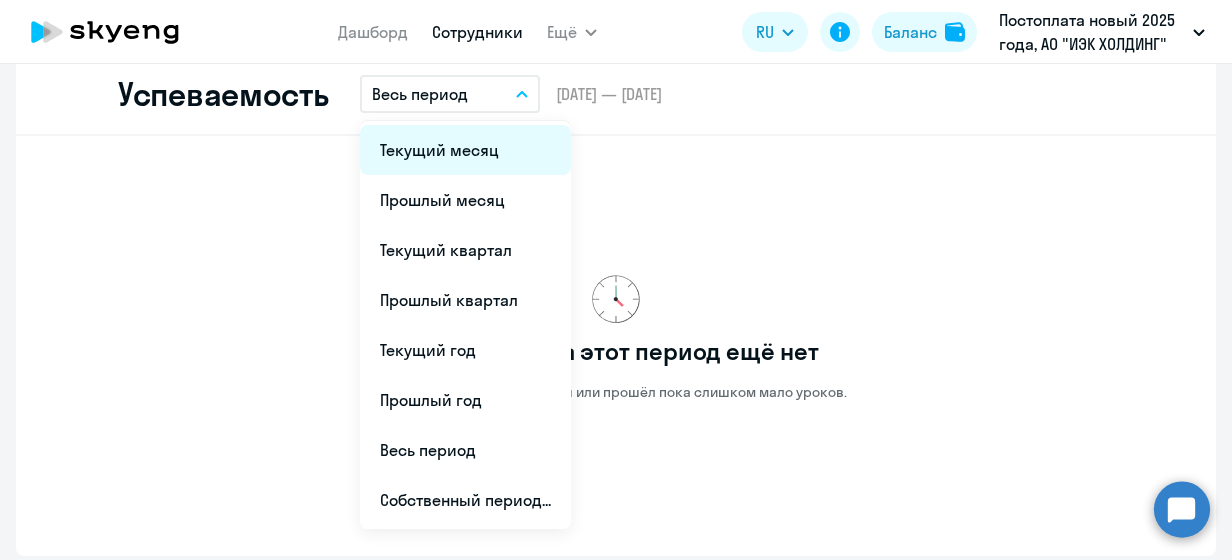 click on "Текущий месяц" at bounding box center [465, 150] 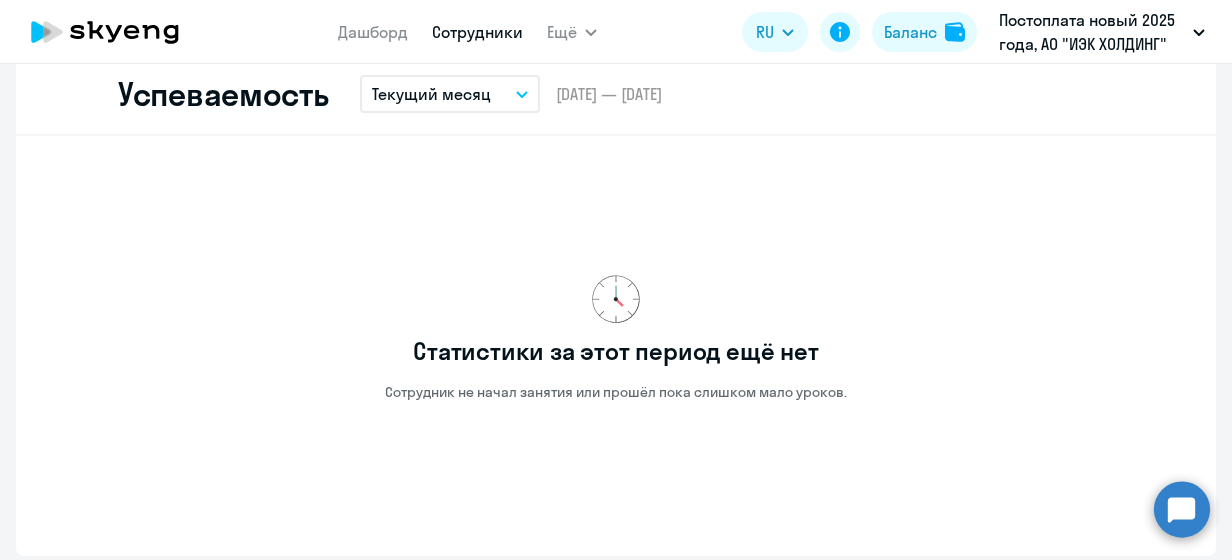 click on "Текущий месяц" at bounding box center [431, 94] 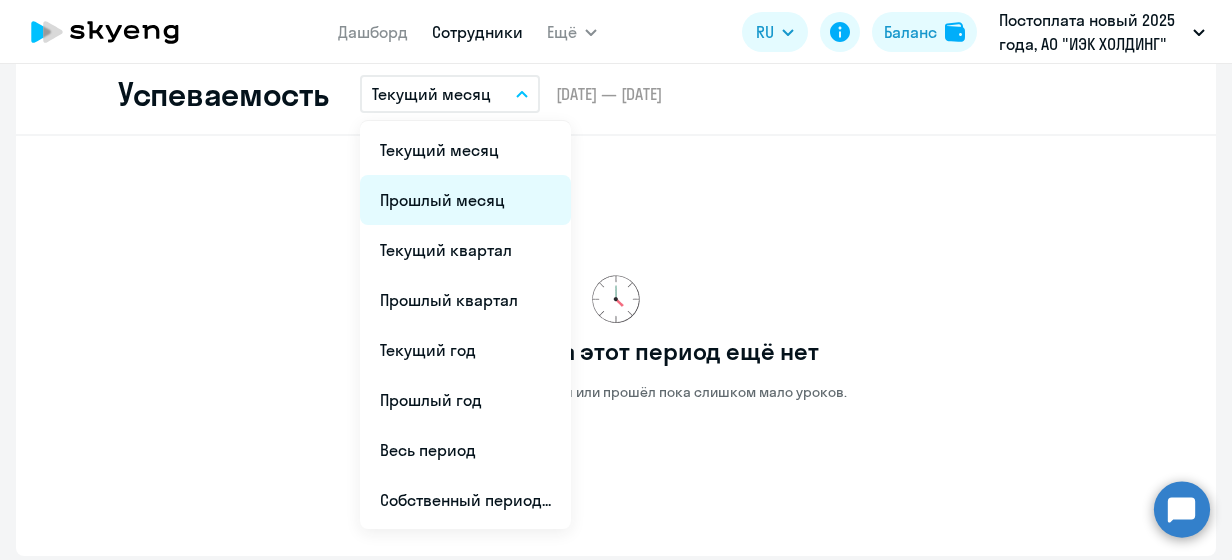 click on "Прошлый месяц" at bounding box center (465, 200) 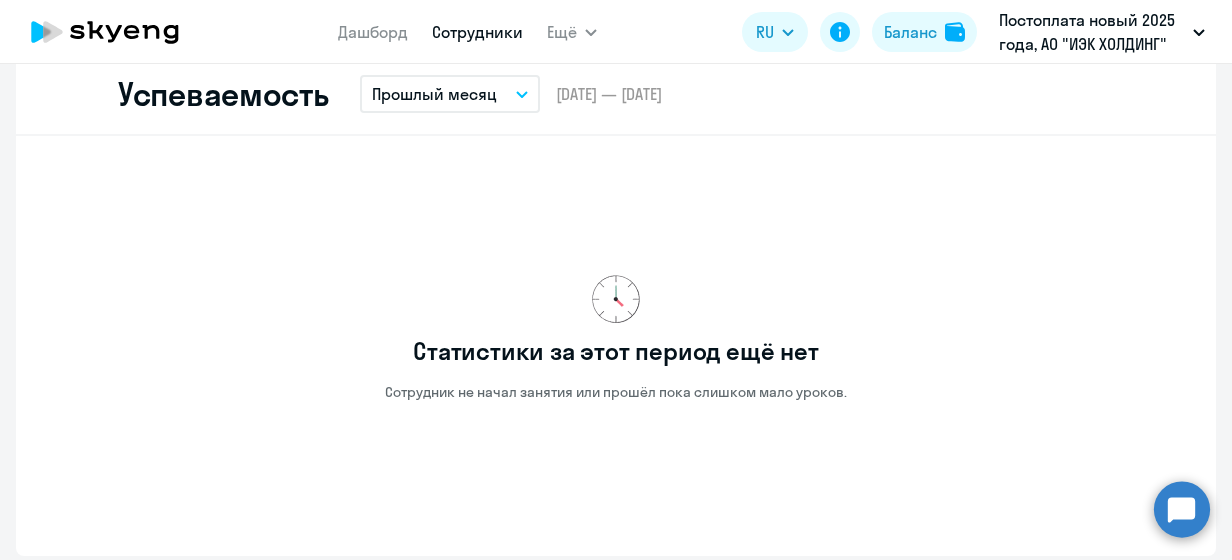 select on "30" 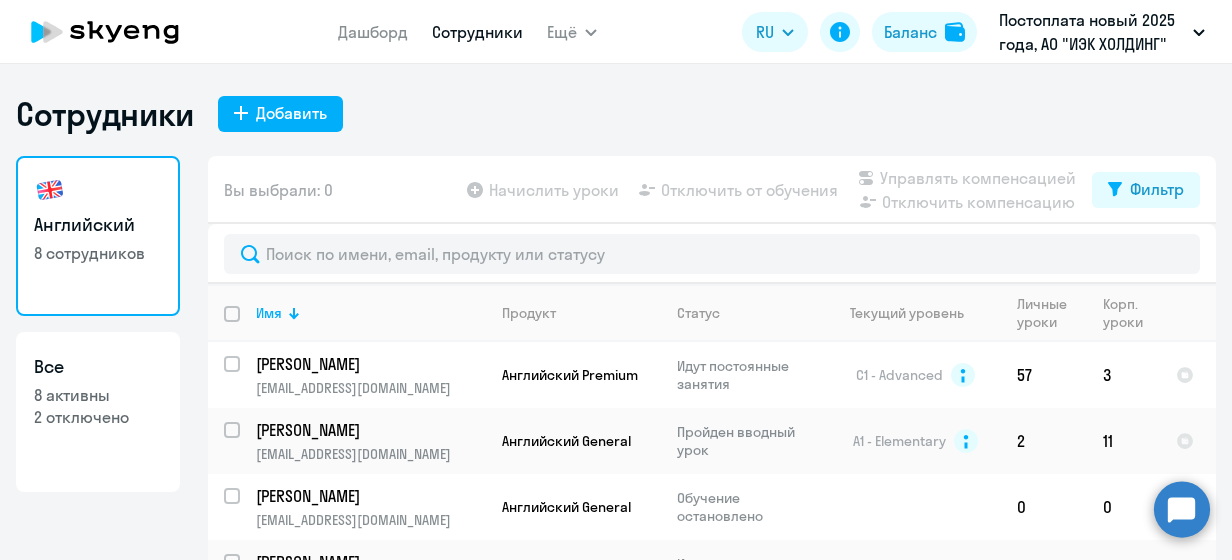 scroll, scrollTop: 80, scrollLeft: 0, axis: vertical 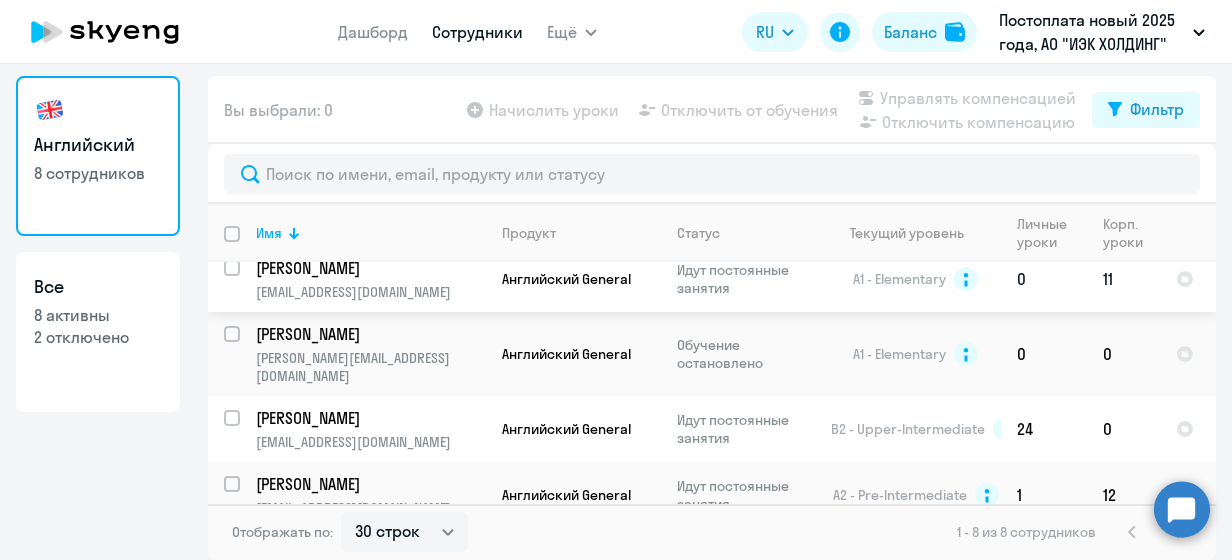 click on "[PERSON_NAME]" 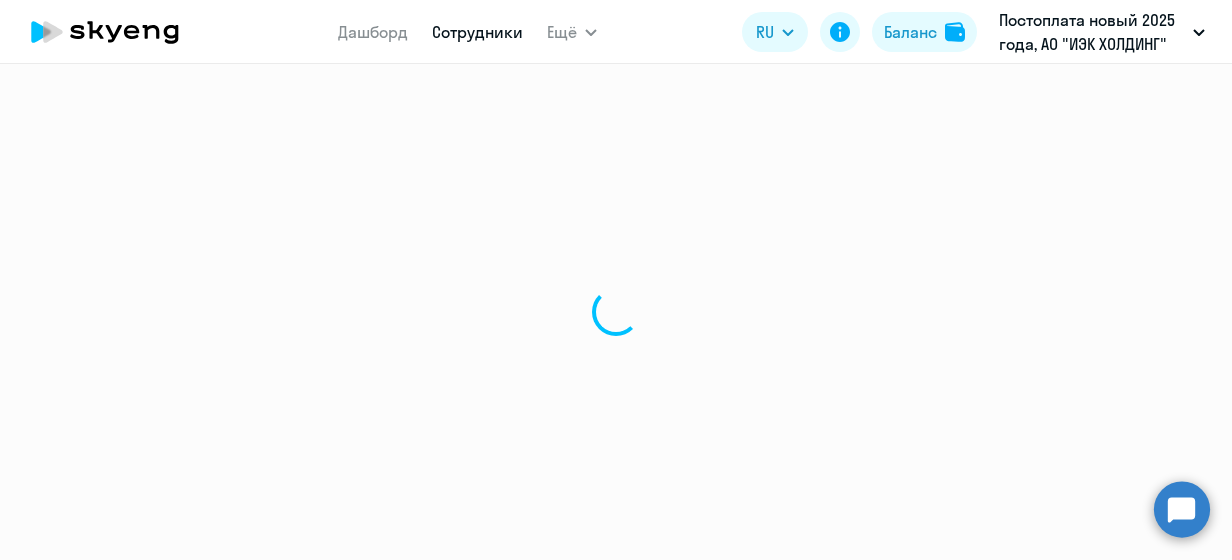 scroll, scrollTop: 0, scrollLeft: 0, axis: both 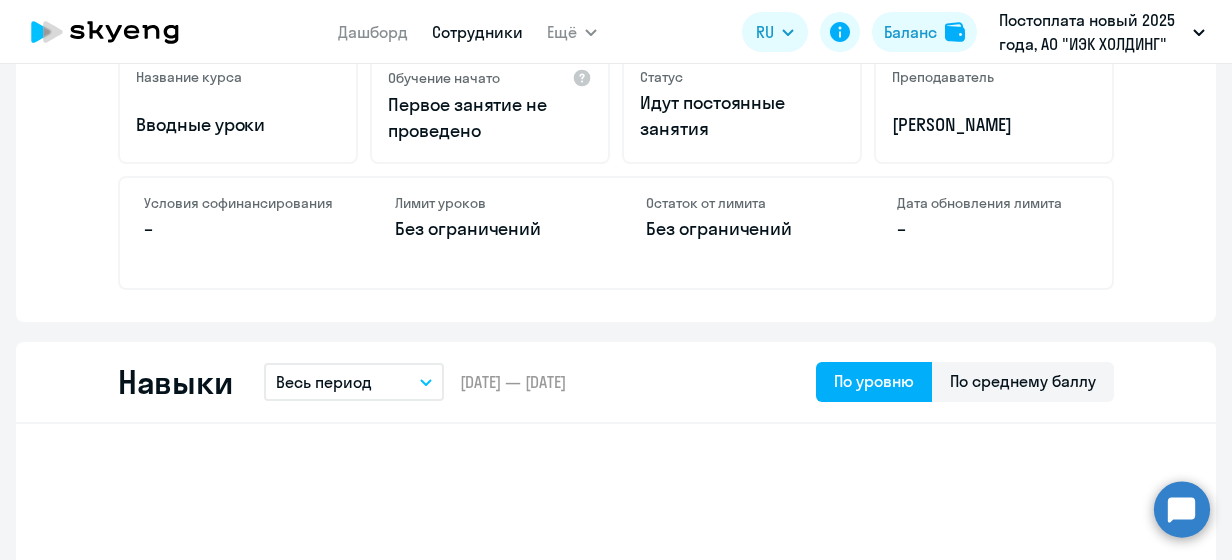 click on "Весь период" at bounding box center [354, 382] 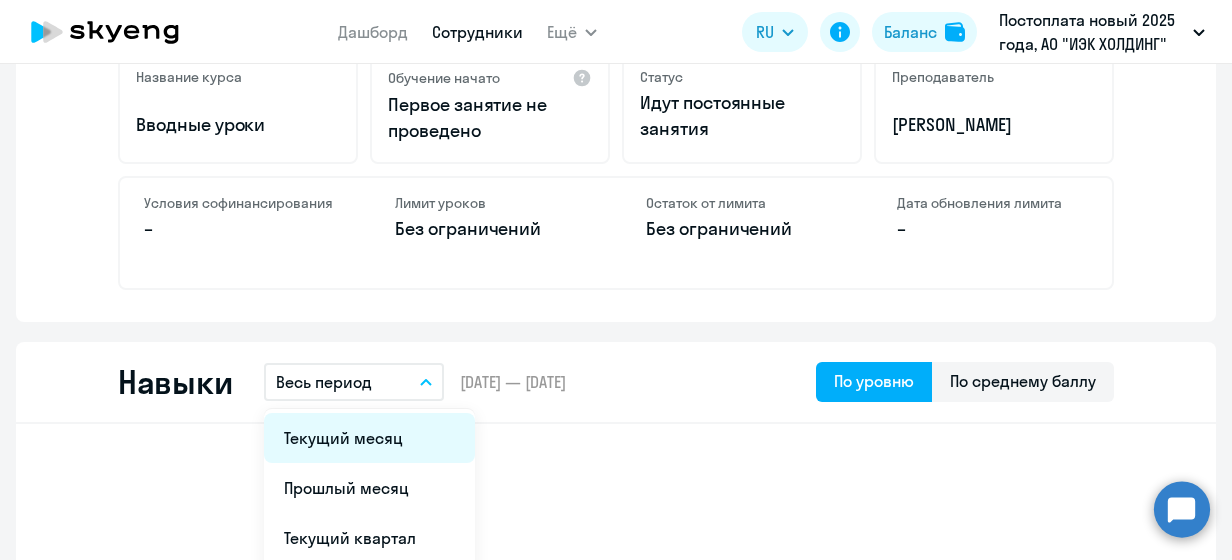 click on "Текущий месяц" at bounding box center [369, 438] 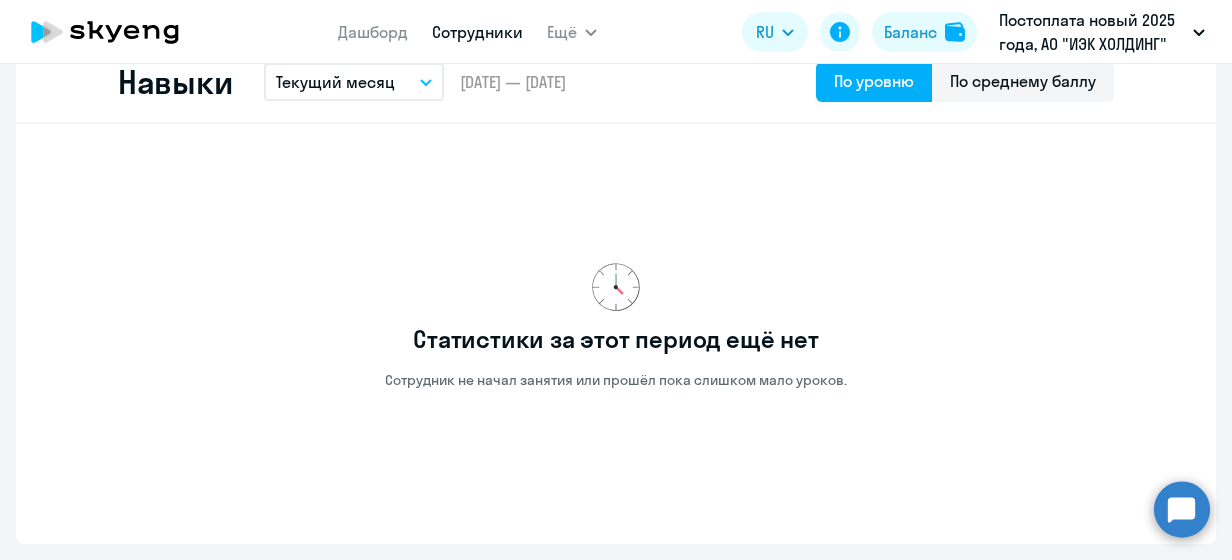 scroll, scrollTop: 1000, scrollLeft: 0, axis: vertical 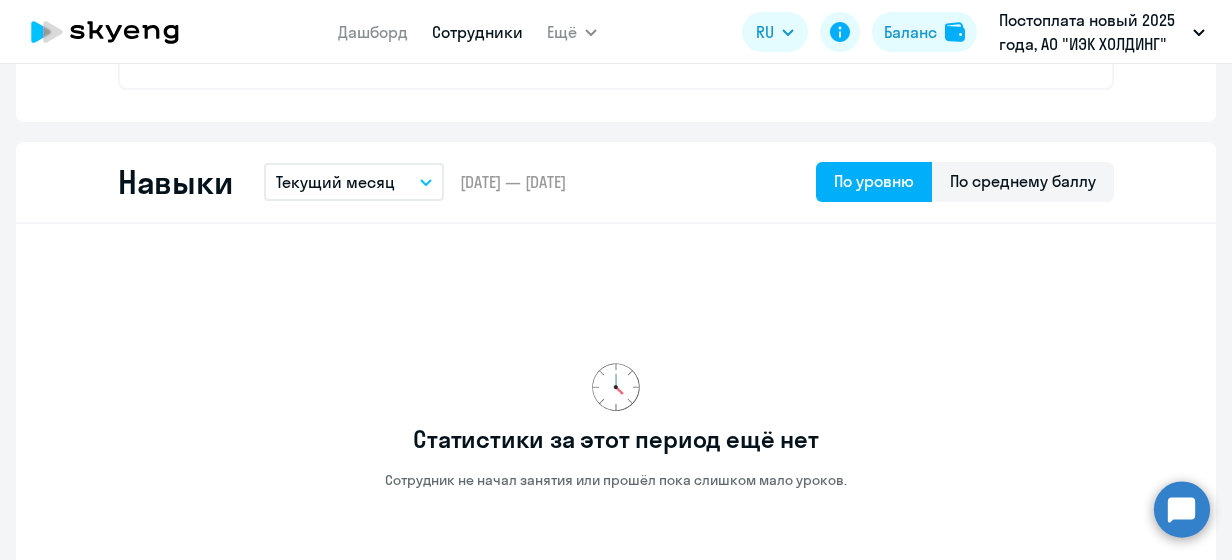 click on "Текущий месяц" at bounding box center (354, 182) 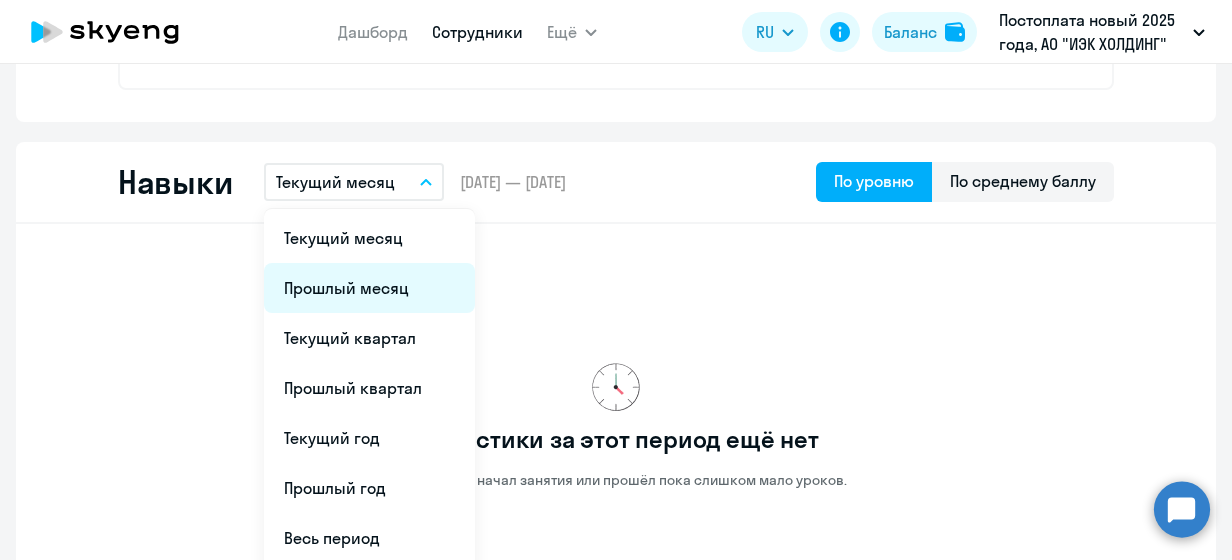 click on "Прошлый месяц" at bounding box center [369, 288] 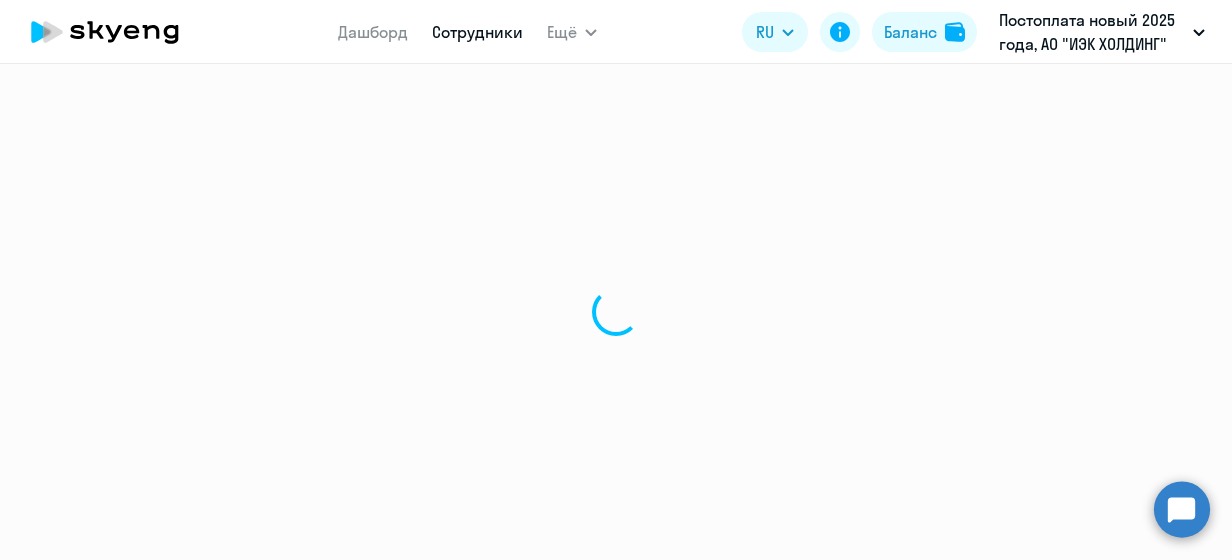 scroll, scrollTop: 0, scrollLeft: 0, axis: both 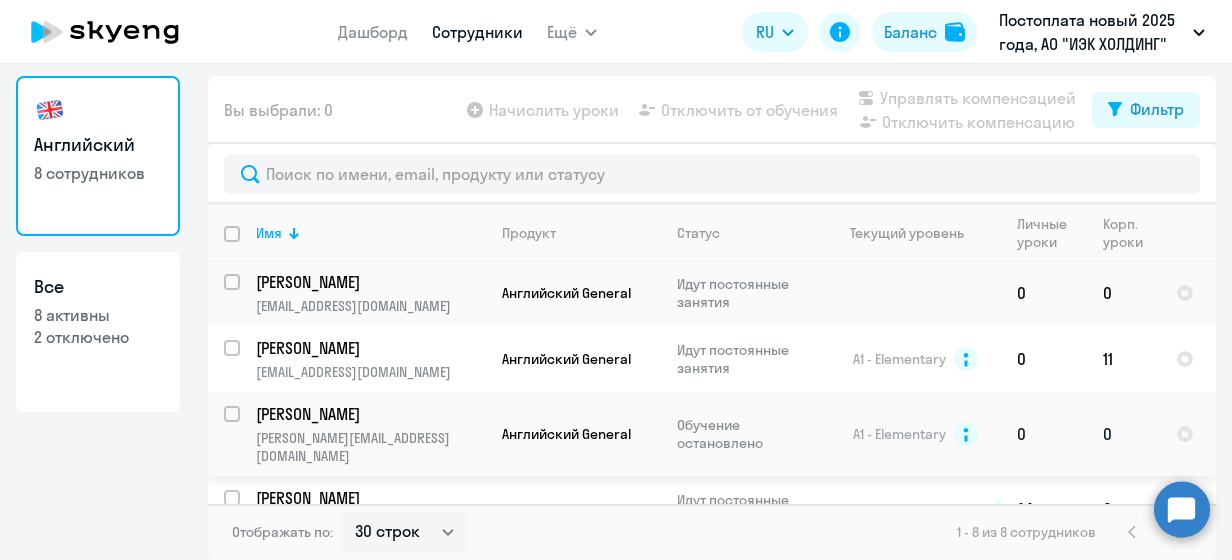 click on "[PERSON_NAME]" 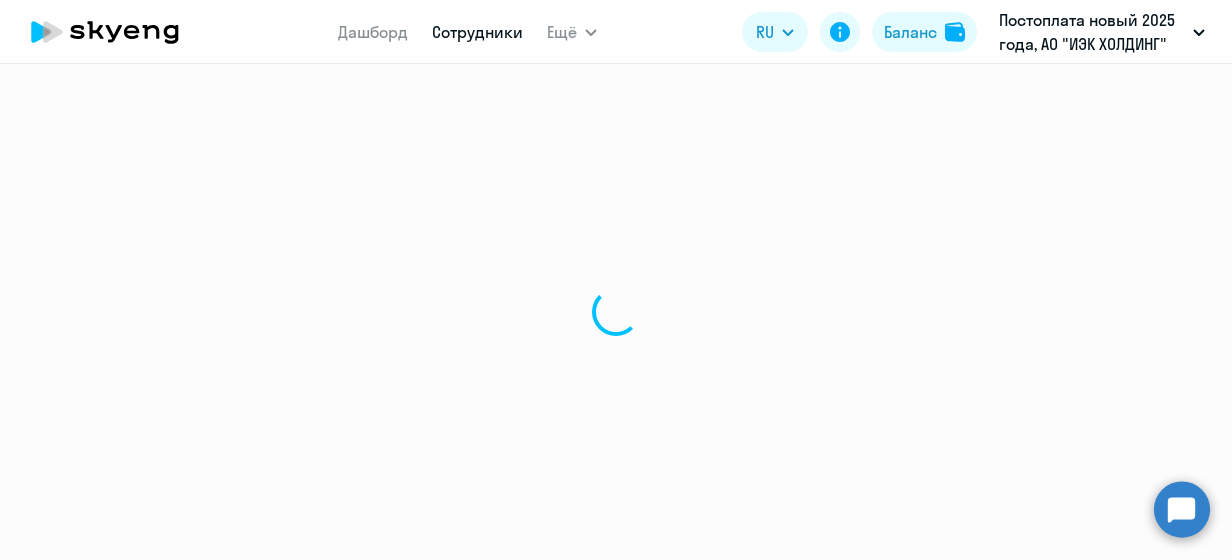 click 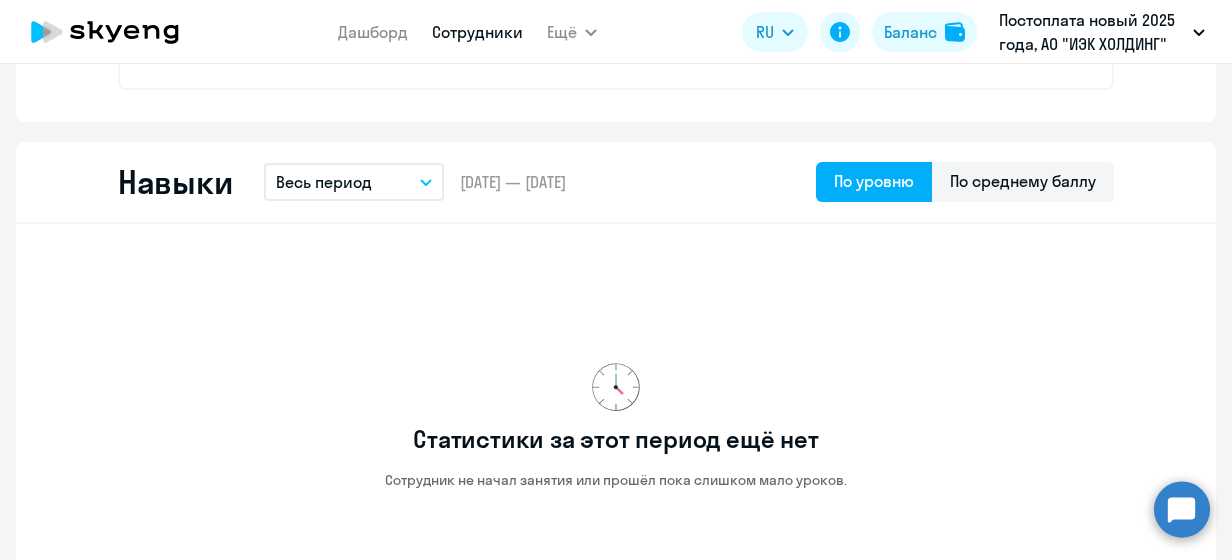 scroll, scrollTop: 1100, scrollLeft: 0, axis: vertical 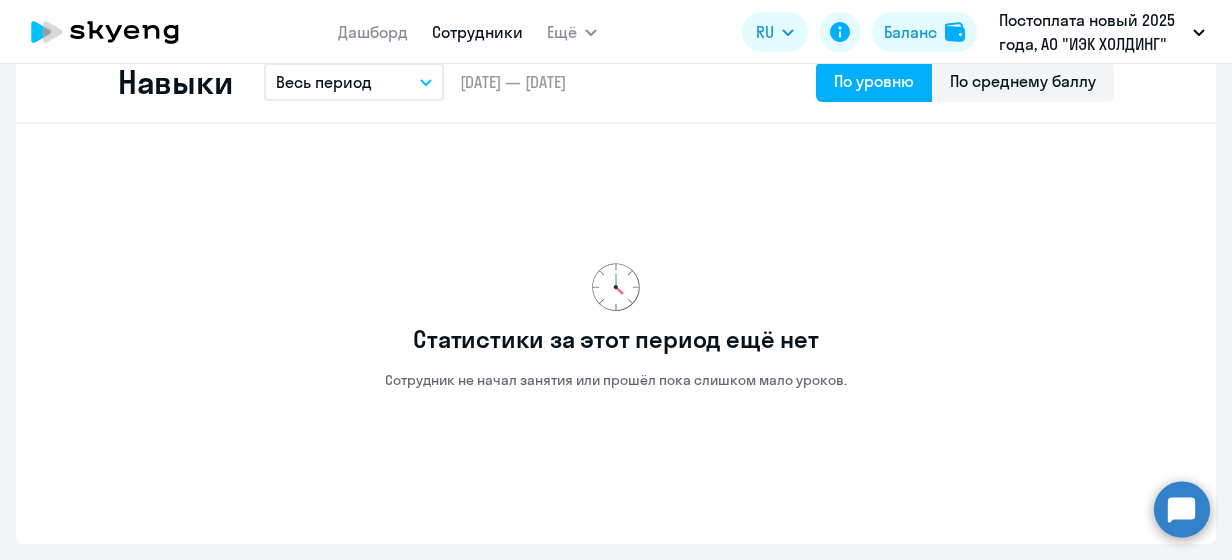 click on "Весь период" at bounding box center (354, 82) 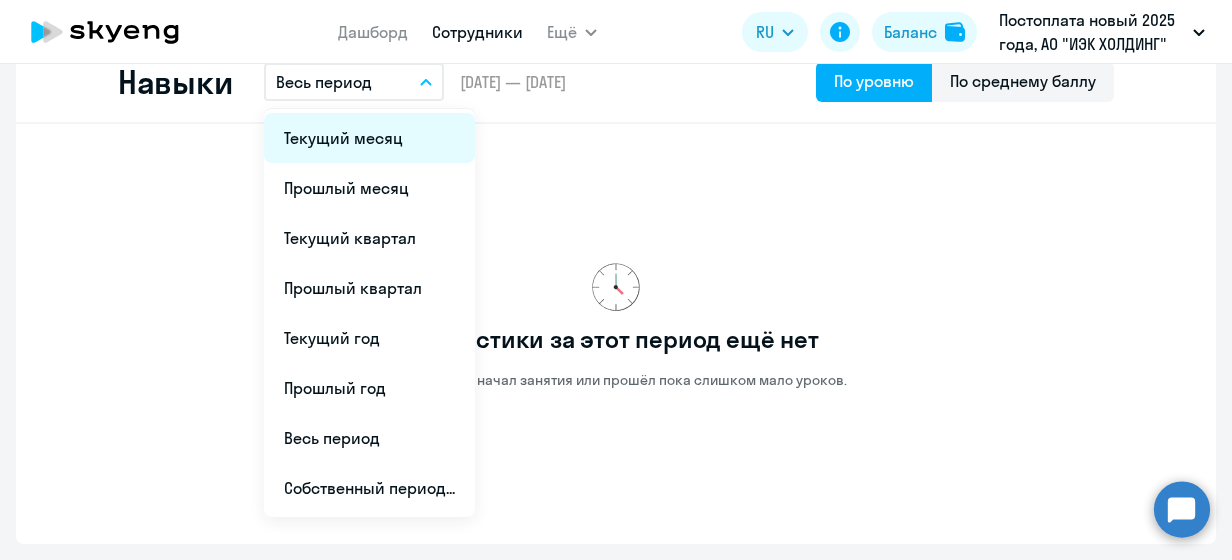click on "Текущий месяц" at bounding box center (369, 138) 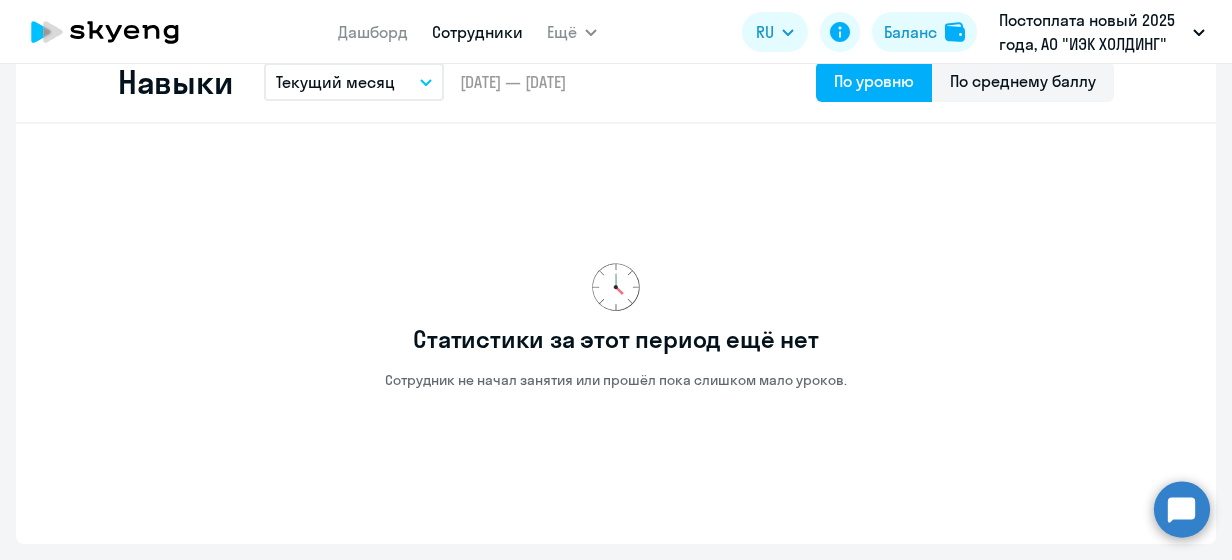 click on "Текущий месяц" at bounding box center [354, 82] 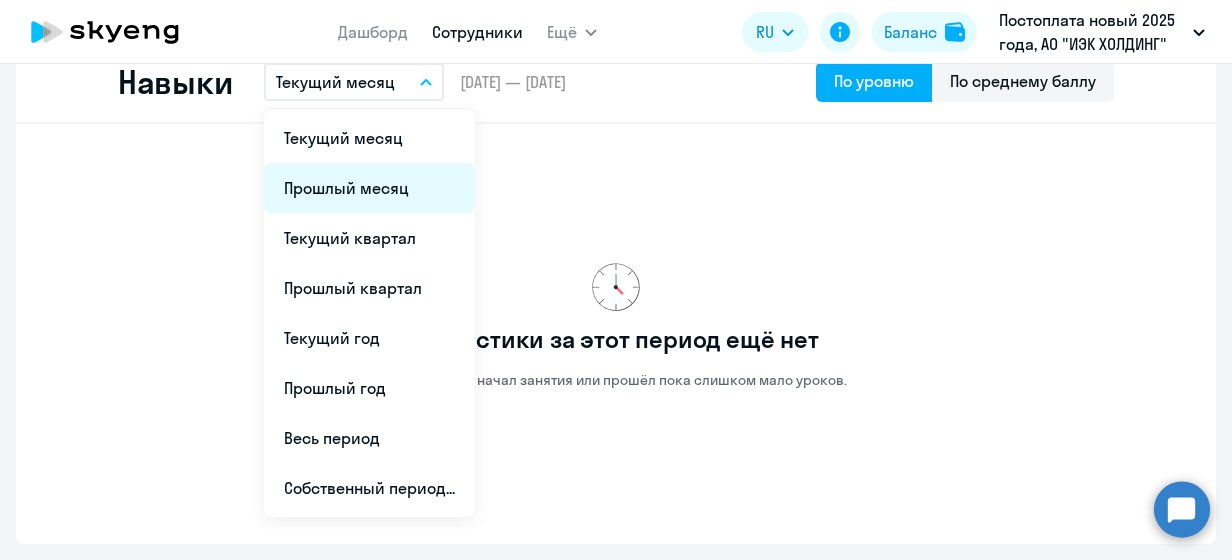 click on "Прошлый месяц" at bounding box center [369, 188] 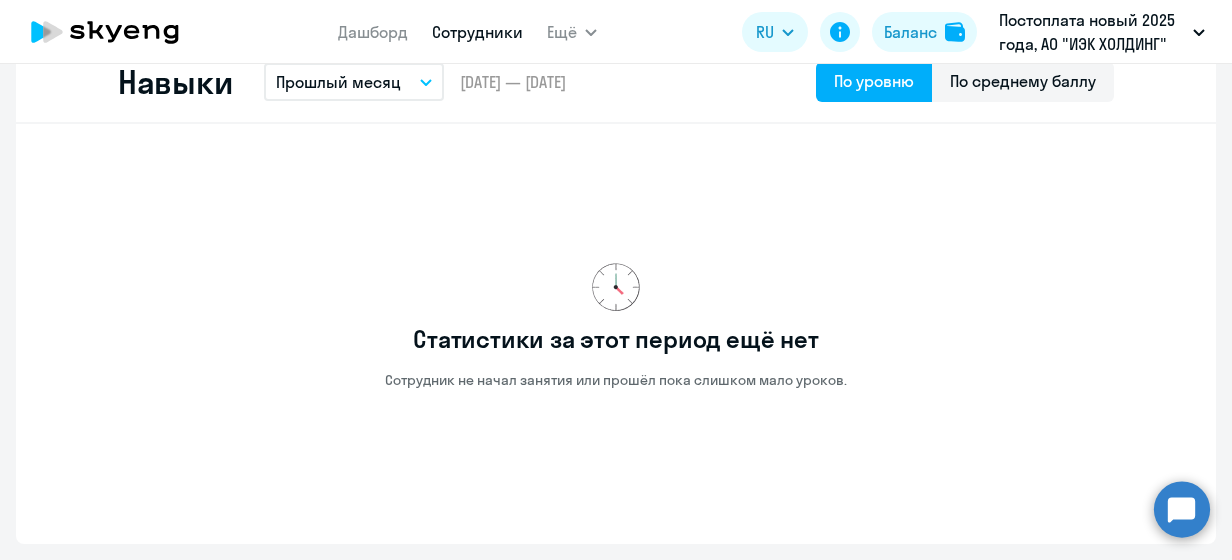 scroll, scrollTop: 0, scrollLeft: 0, axis: both 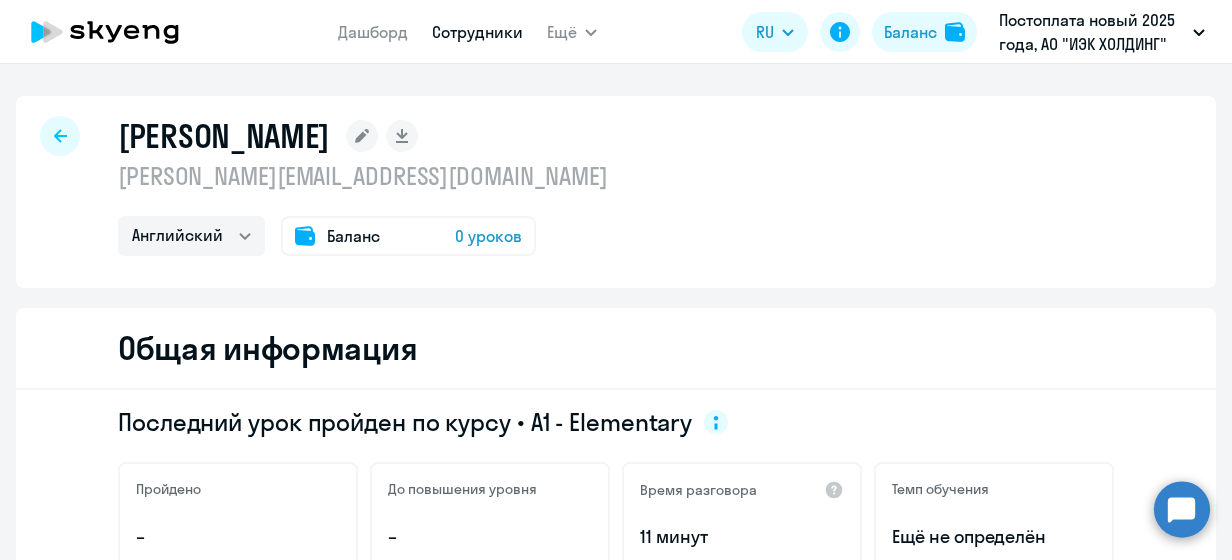 select on "30" 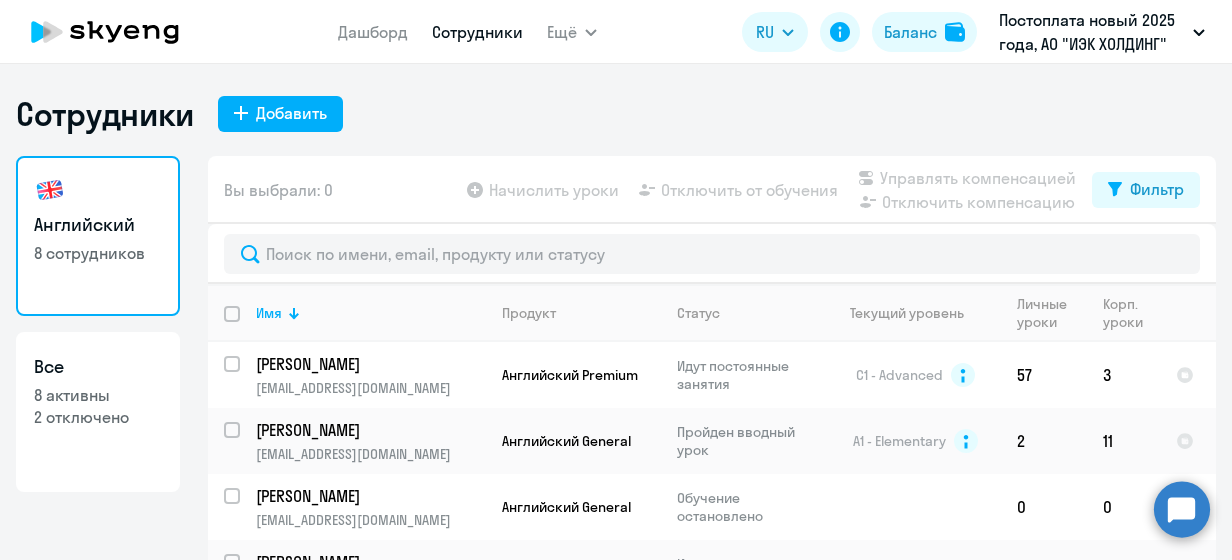 scroll, scrollTop: 80, scrollLeft: 0, axis: vertical 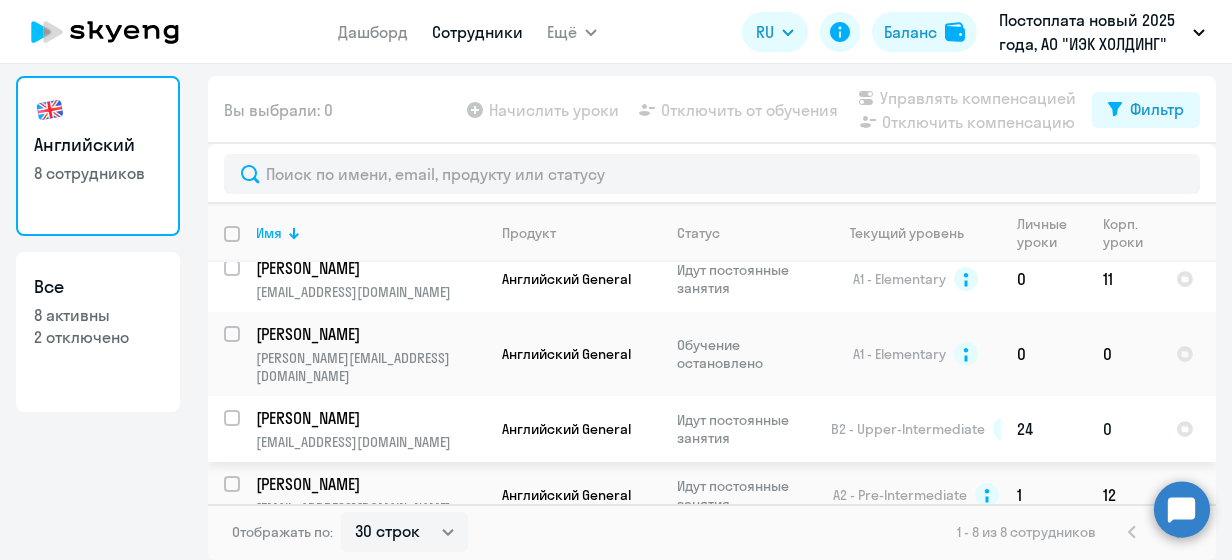 click on "[PERSON_NAME]" 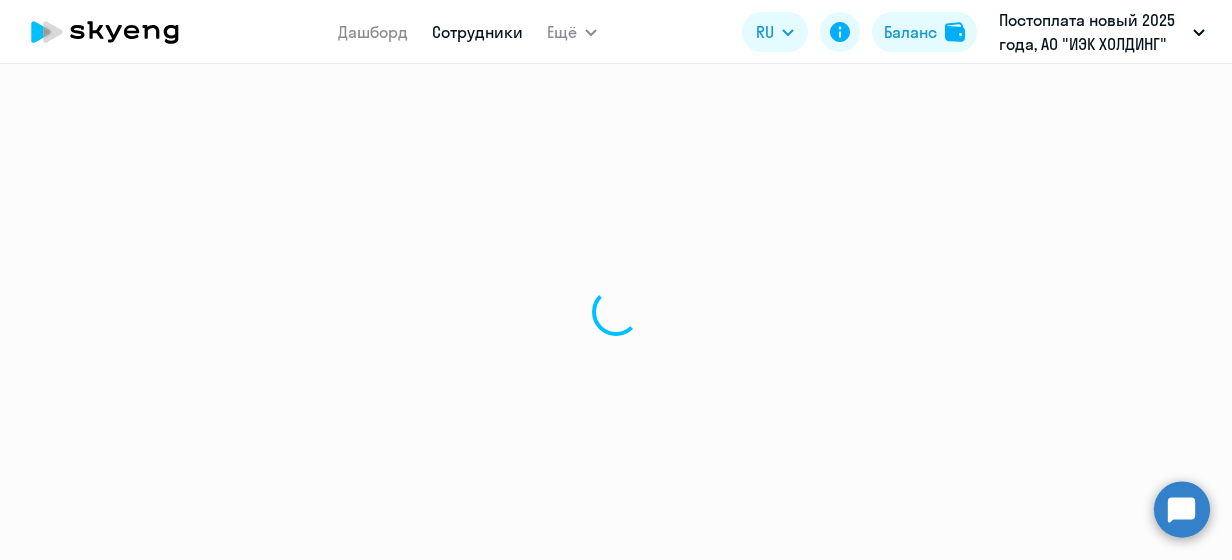 scroll, scrollTop: 0, scrollLeft: 0, axis: both 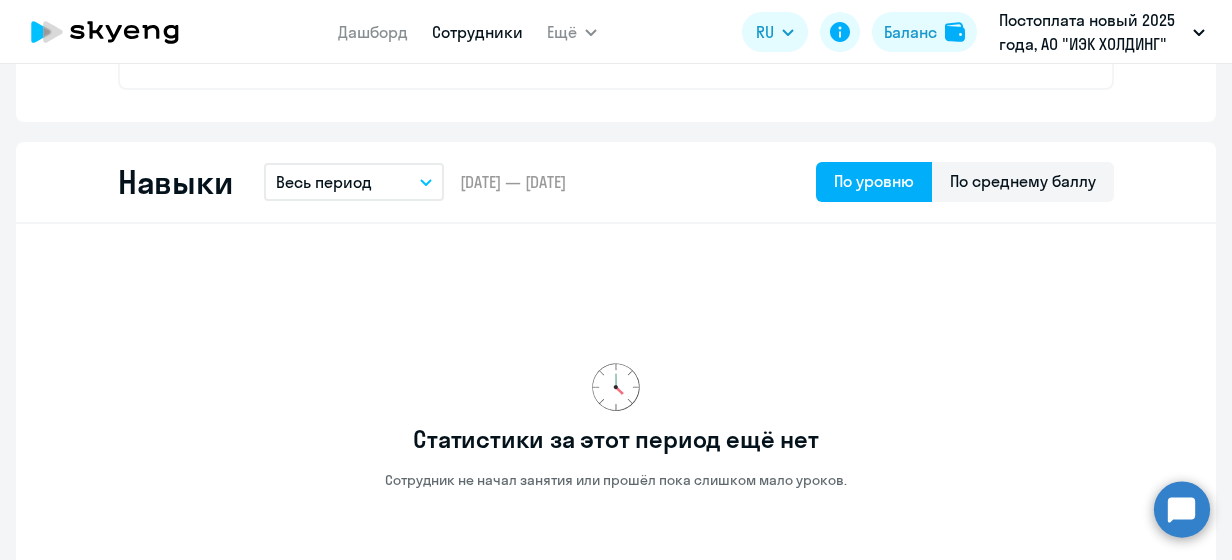 click on "Весь период" at bounding box center [324, 182] 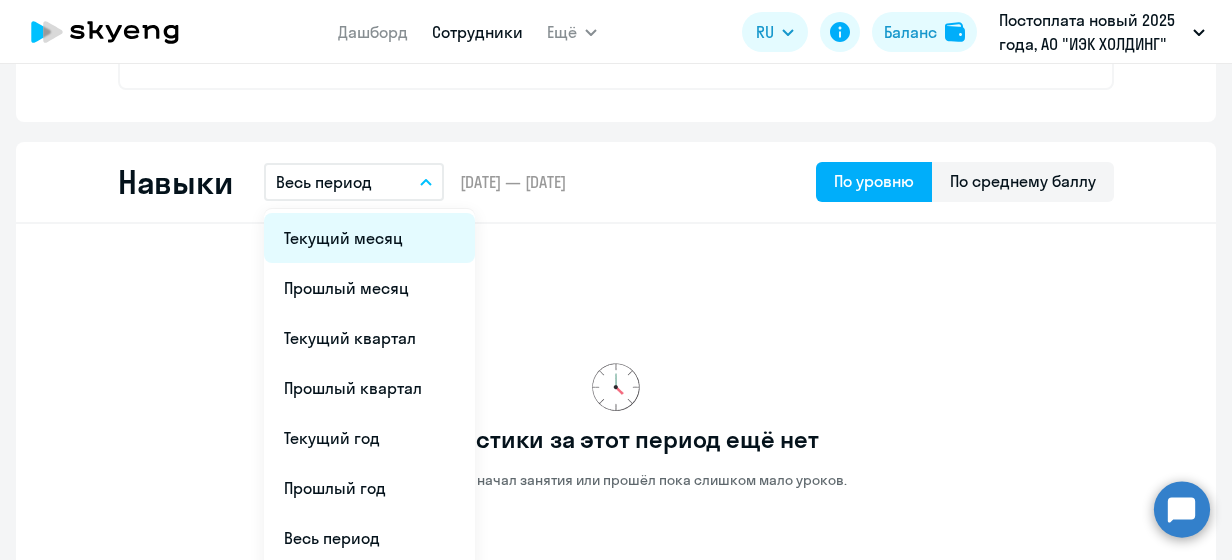 click on "Текущий месяц" at bounding box center [369, 238] 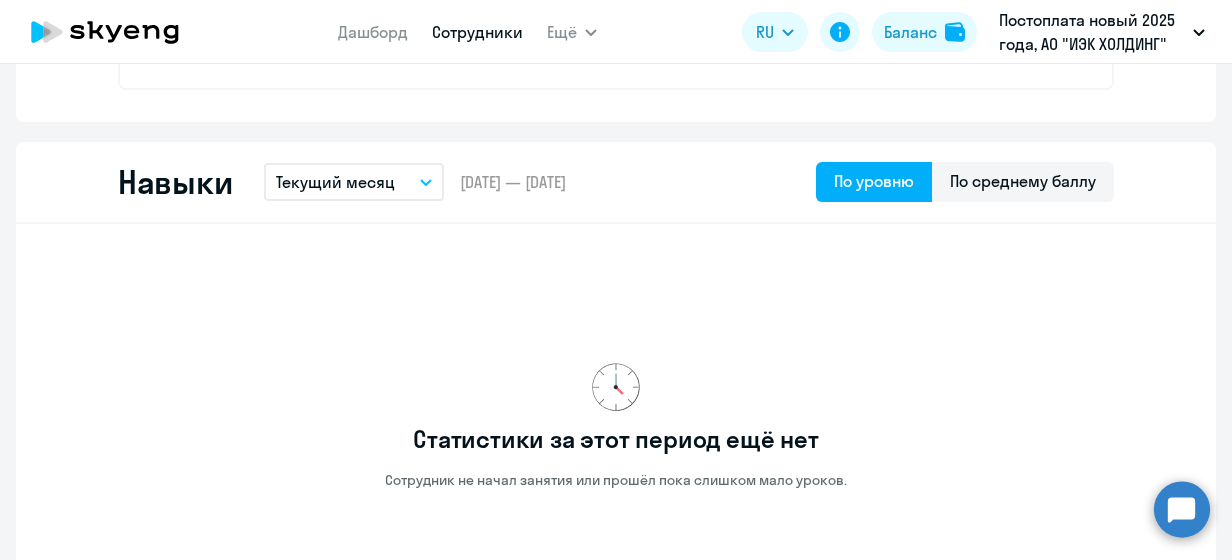 click on "Текущий месяц" at bounding box center (354, 182) 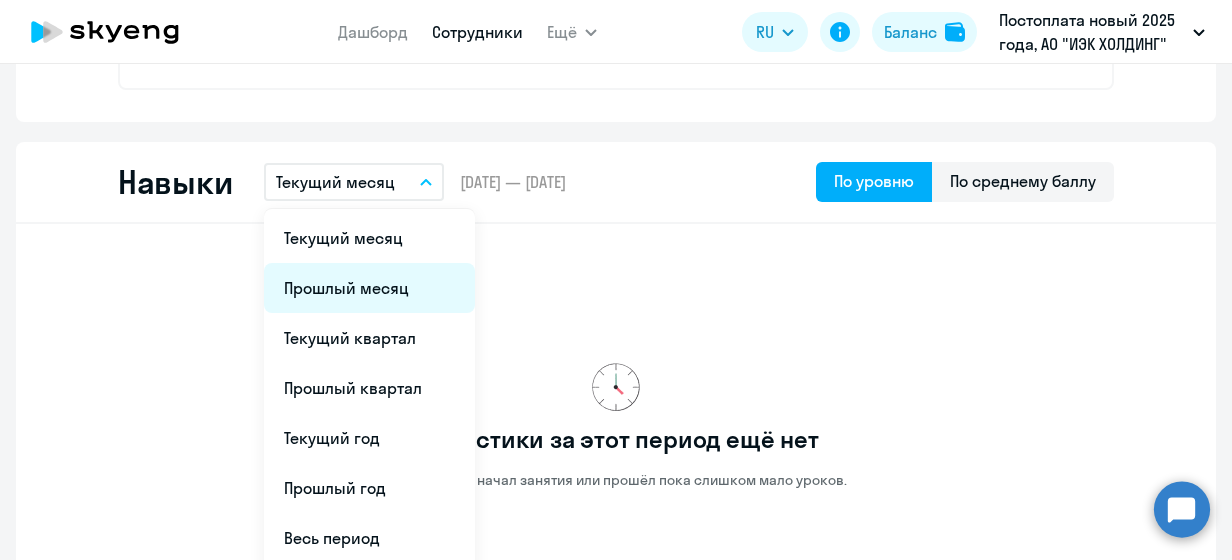 click on "Прошлый месяц" at bounding box center [369, 288] 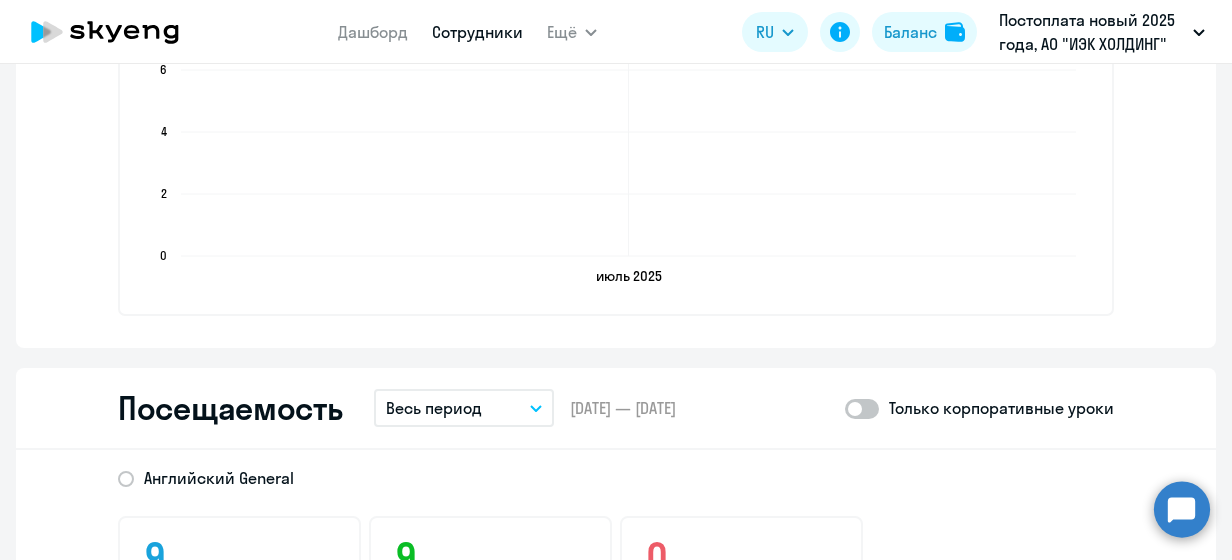 scroll, scrollTop: 2300, scrollLeft: 0, axis: vertical 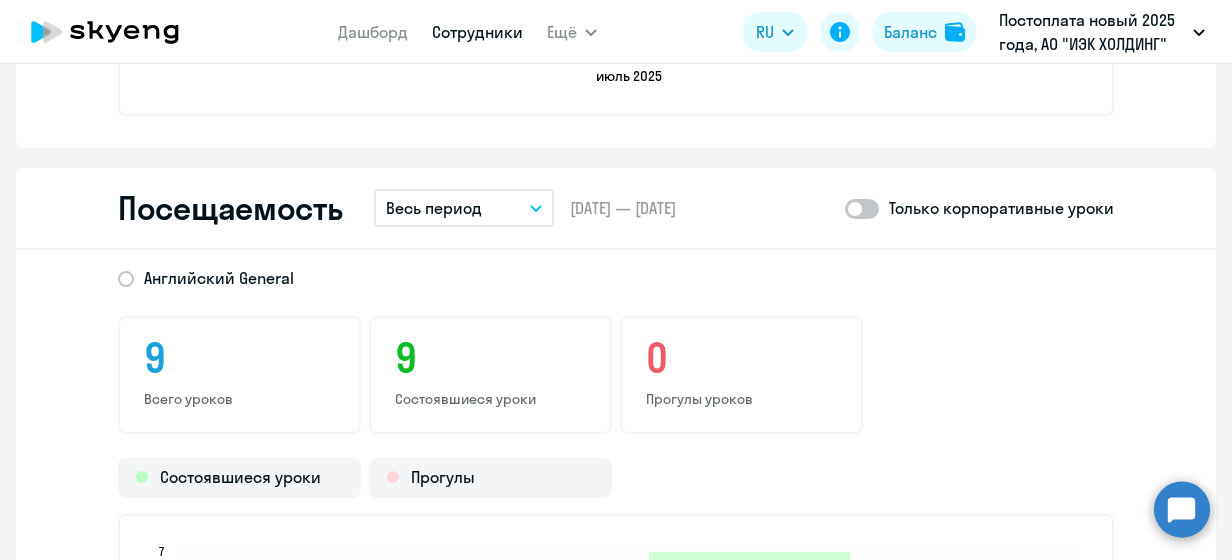 click on "Весь период" at bounding box center (464, 208) 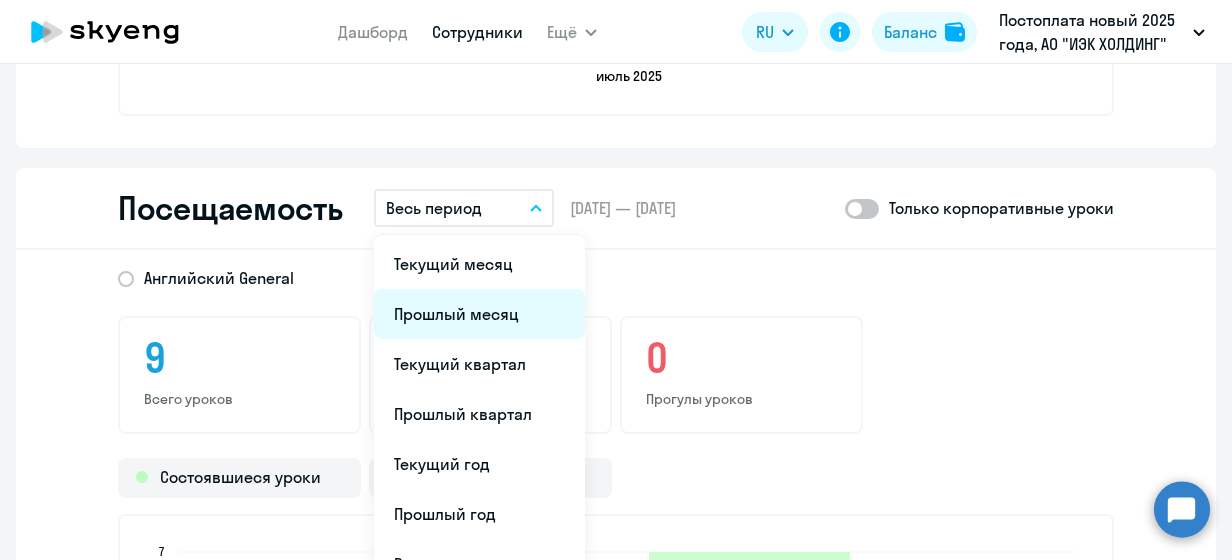 click on "Прошлый месяц" at bounding box center [479, 314] 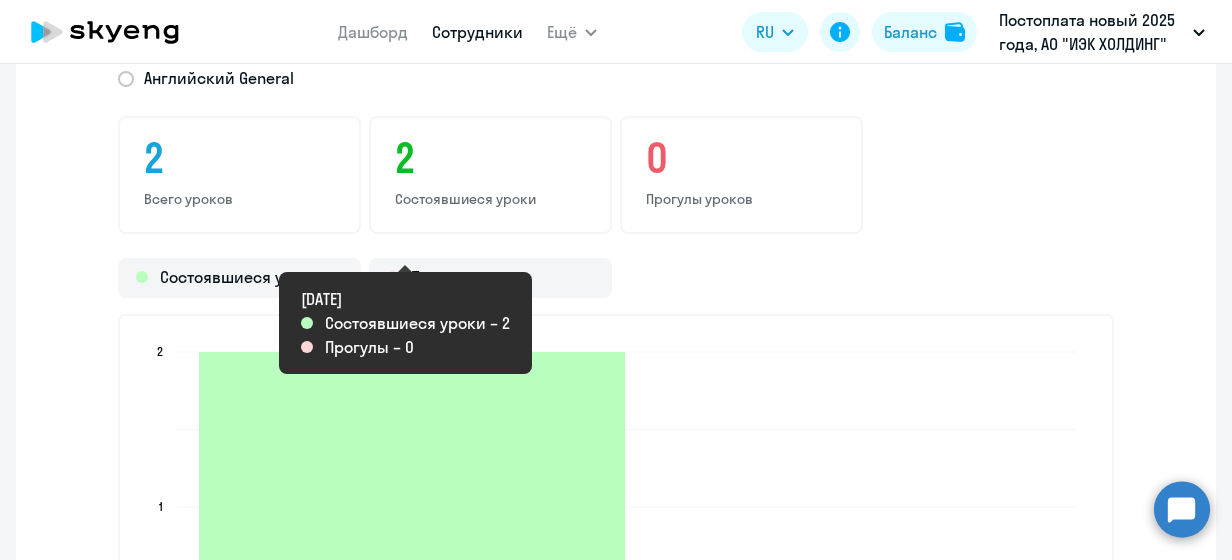 scroll, scrollTop: 2400, scrollLeft: 0, axis: vertical 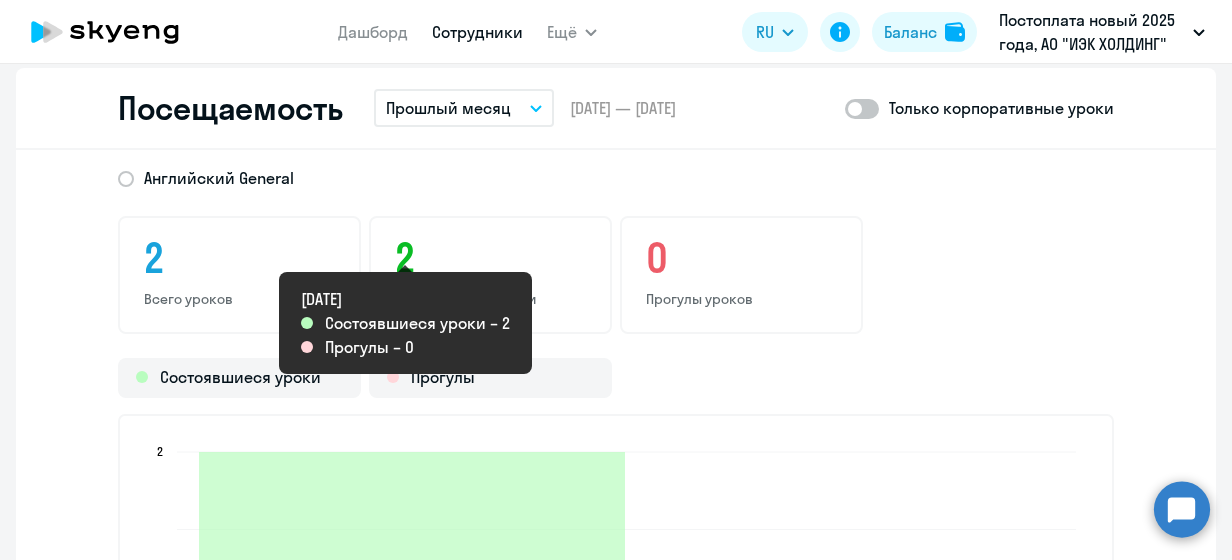 click on "Прошлый месяц" at bounding box center (448, 108) 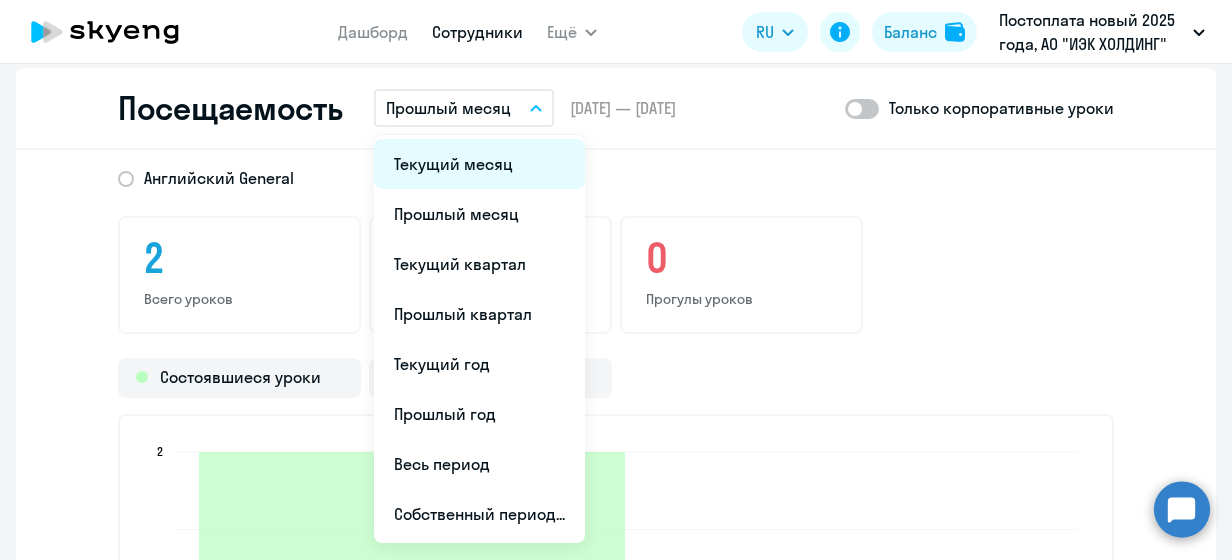 click on "Текущий месяц" at bounding box center (479, 164) 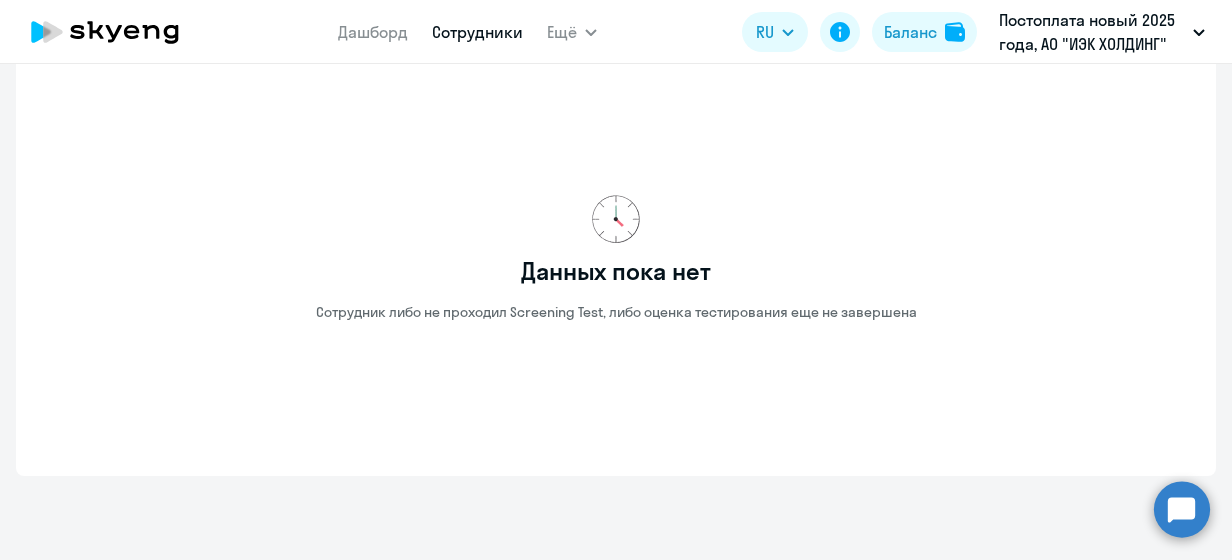 scroll, scrollTop: 3362, scrollLeft: 0, axis: vertical 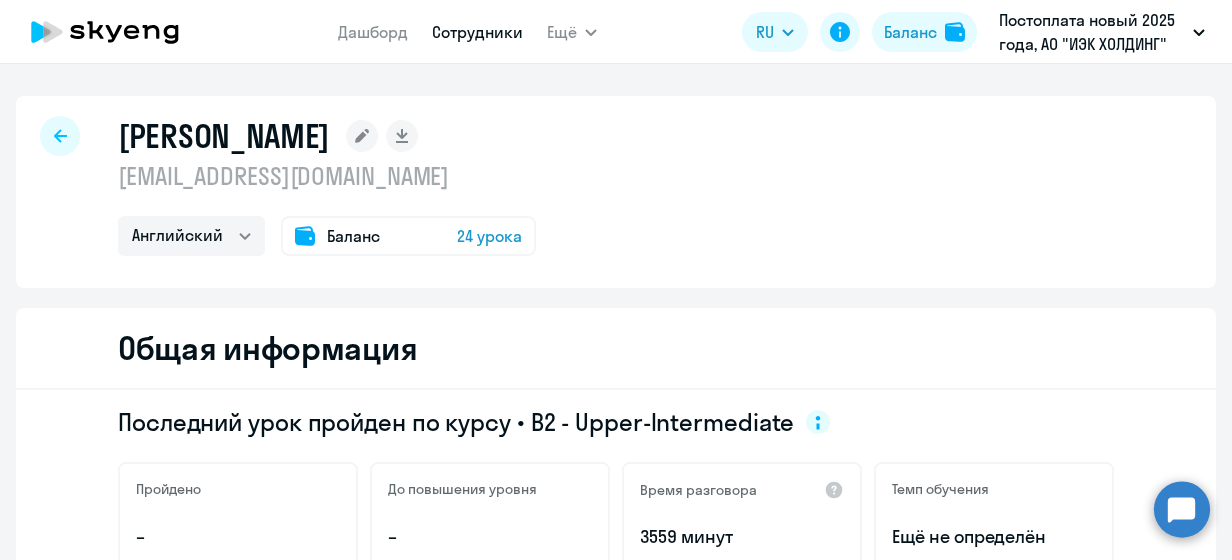 select on "30" 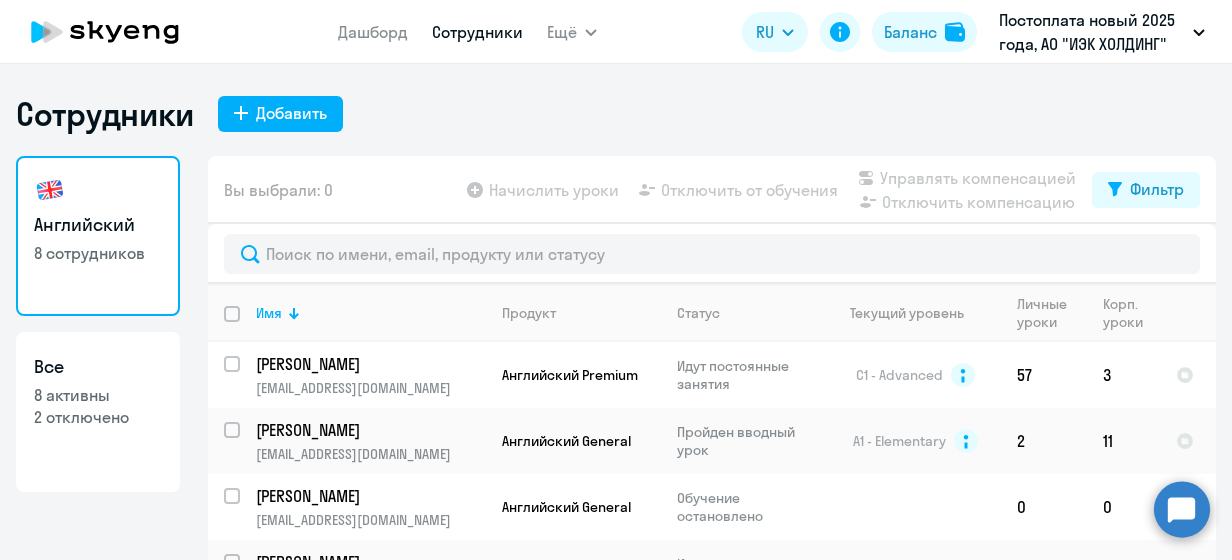 scroll, scrollTop: 80, scrollLeft: 0, axis: vertical 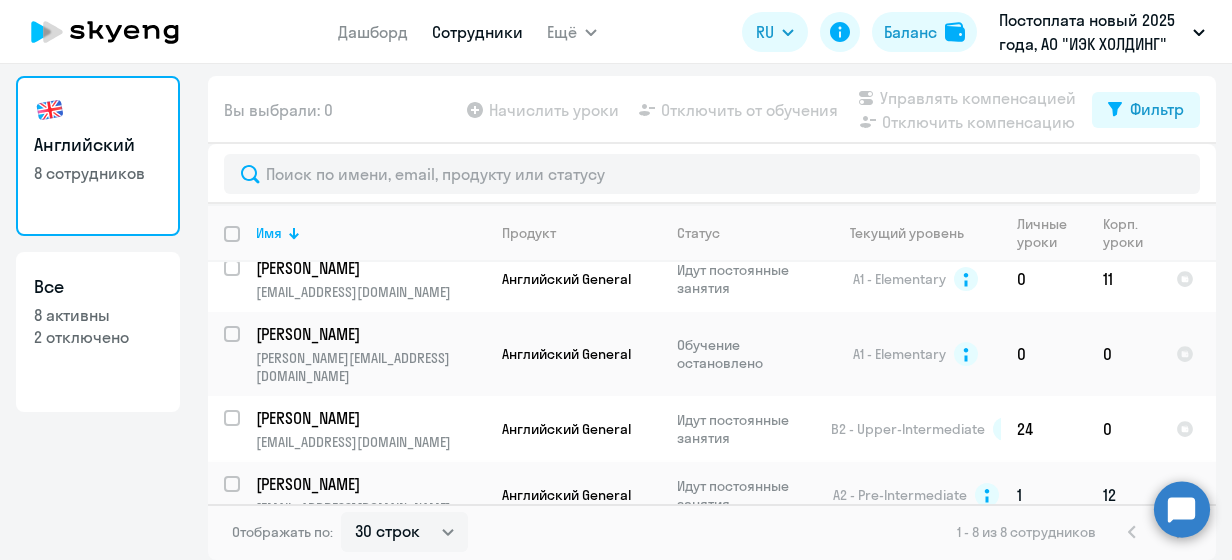 click on "[PERSON_NAME]" 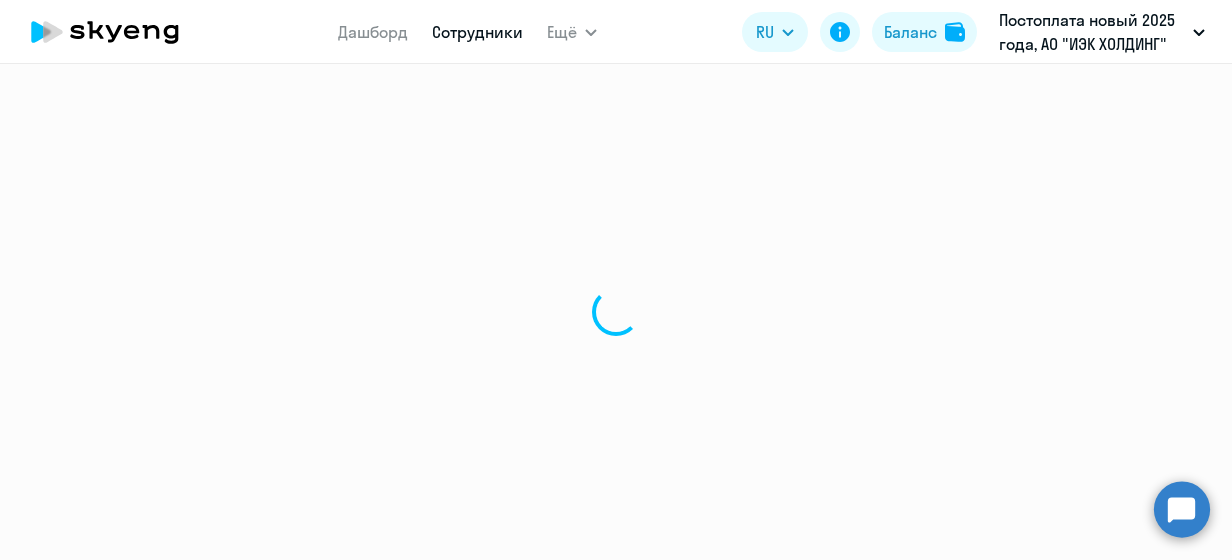 select on "english" 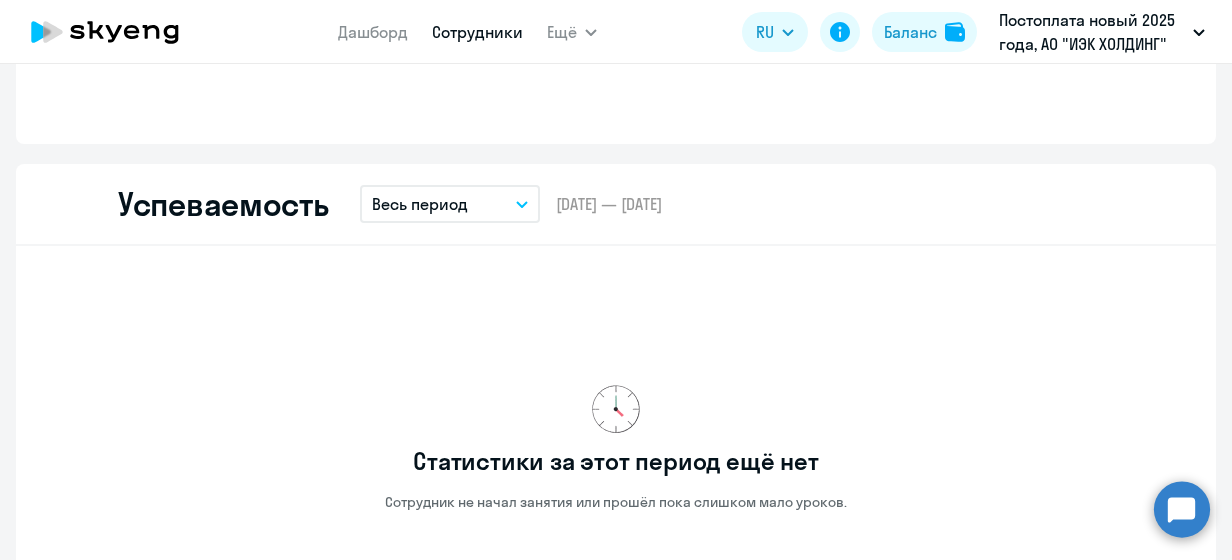 click on "Весь период" at bounding box center (420, 204) 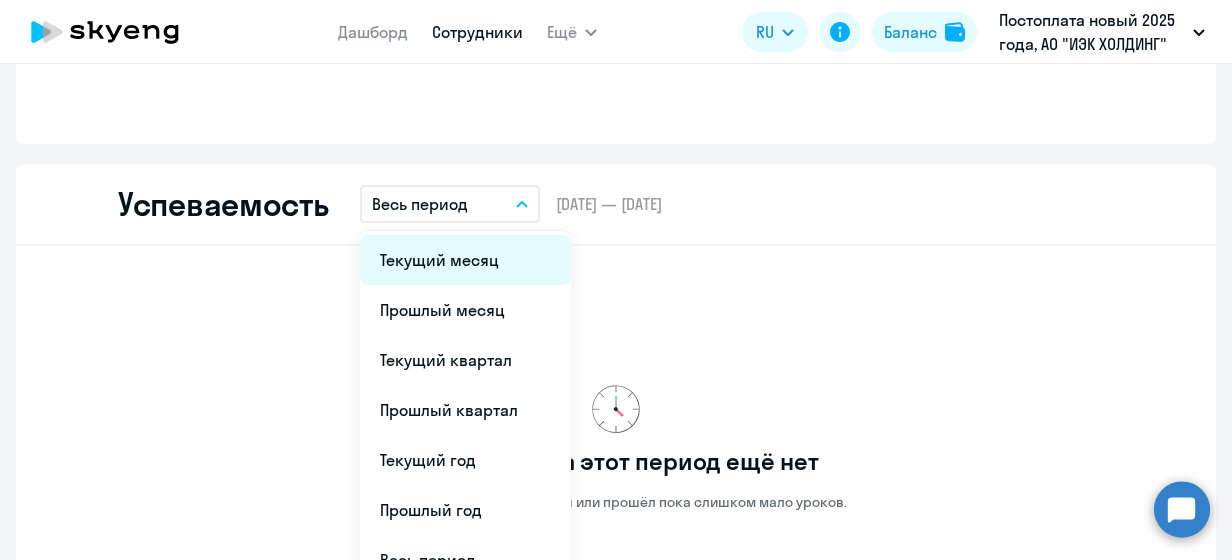click on "Текущий месяц" at bounding box center (465, 260) 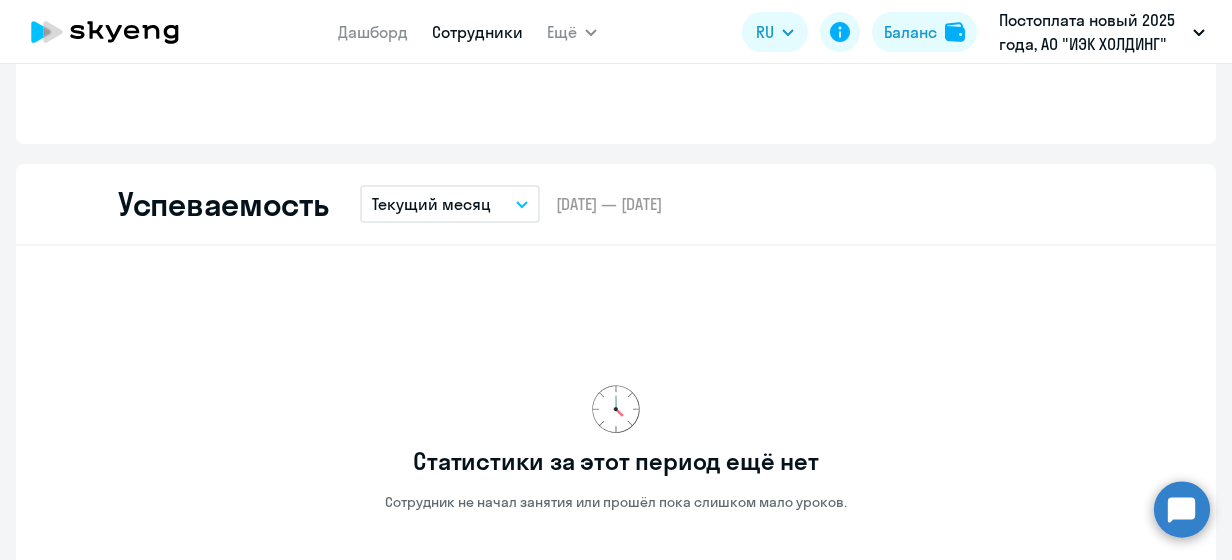 click on "Текущий месяц" at bounding box center [431, 204] 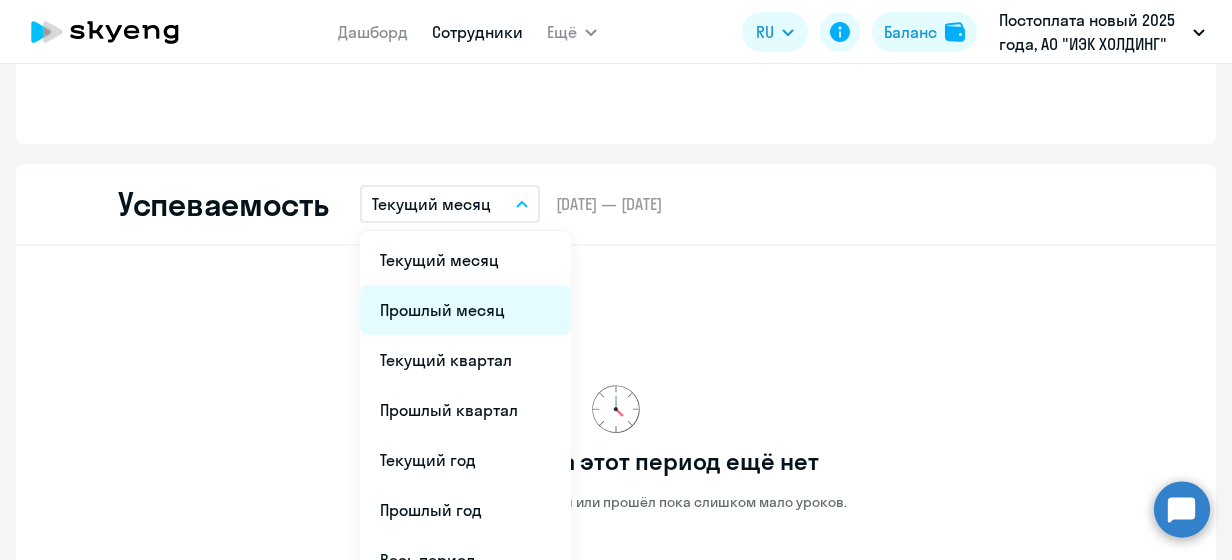 click on "Прошлый месяц" at bounding box center [465, 310] 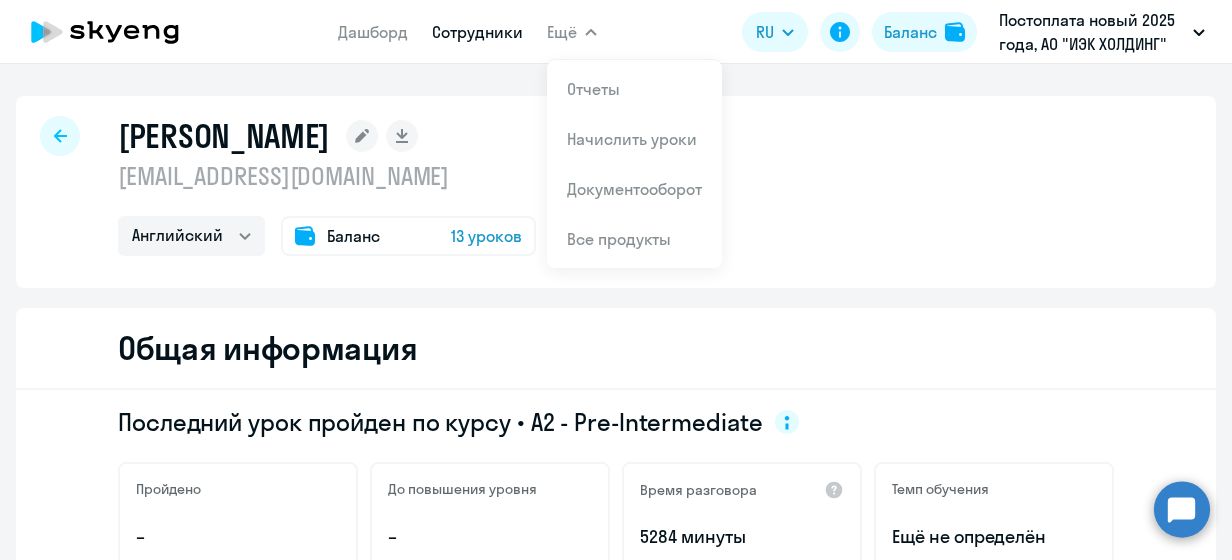 click on "Ещё" at bounding box center [562, 32] 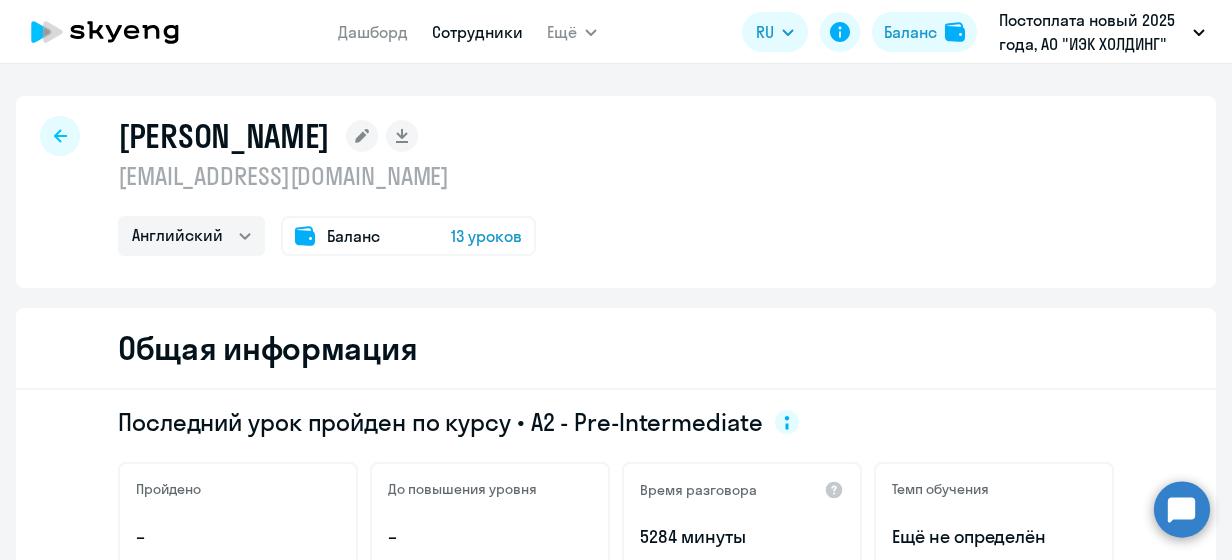 click on "Ещё" at bounding box center (562, 32) 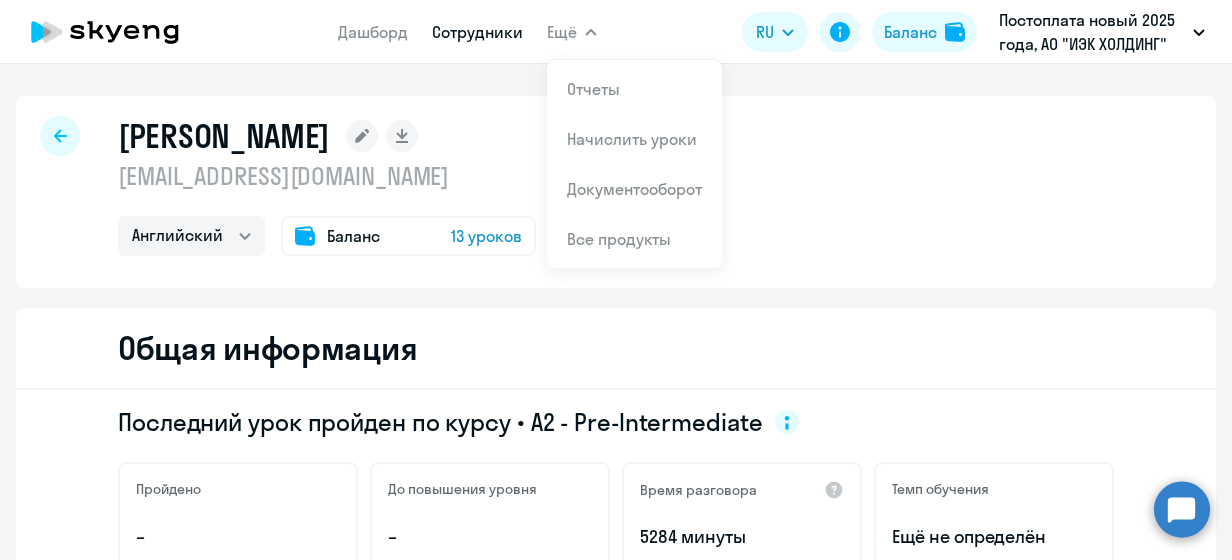 click on "Начислить уроки" at bounding box center (632, 139) 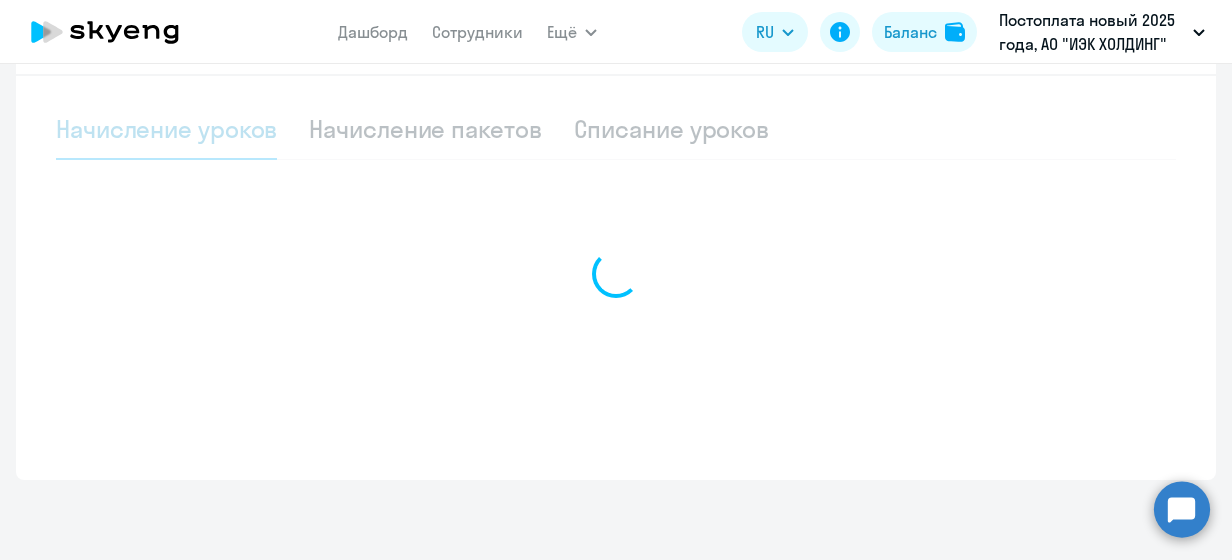 select on "10" 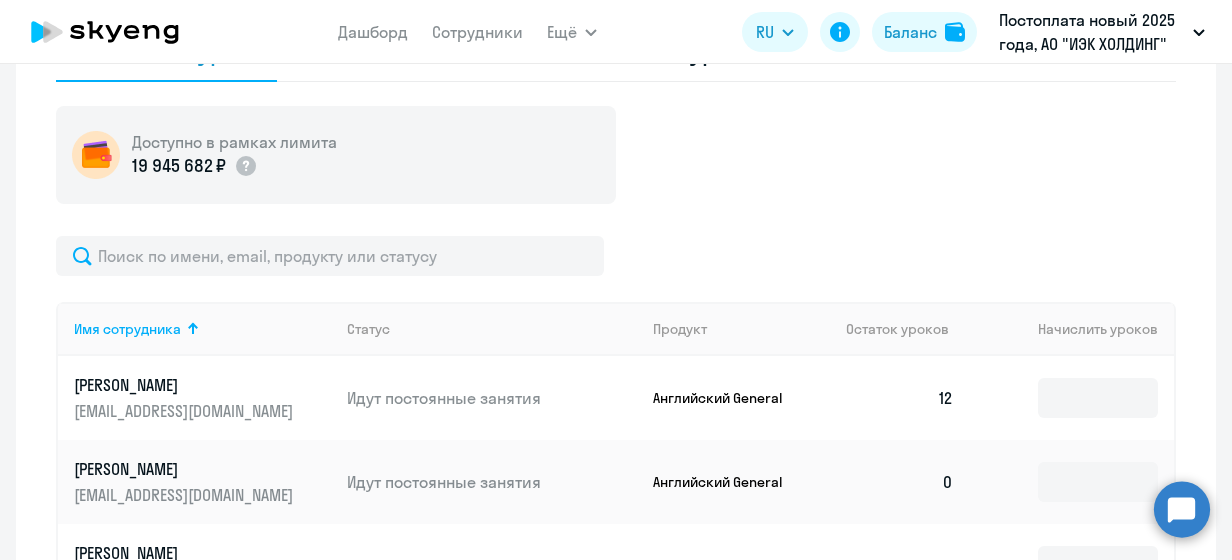 scroll, scrollTop: 800, scrollLeft: 0, axis: vertical 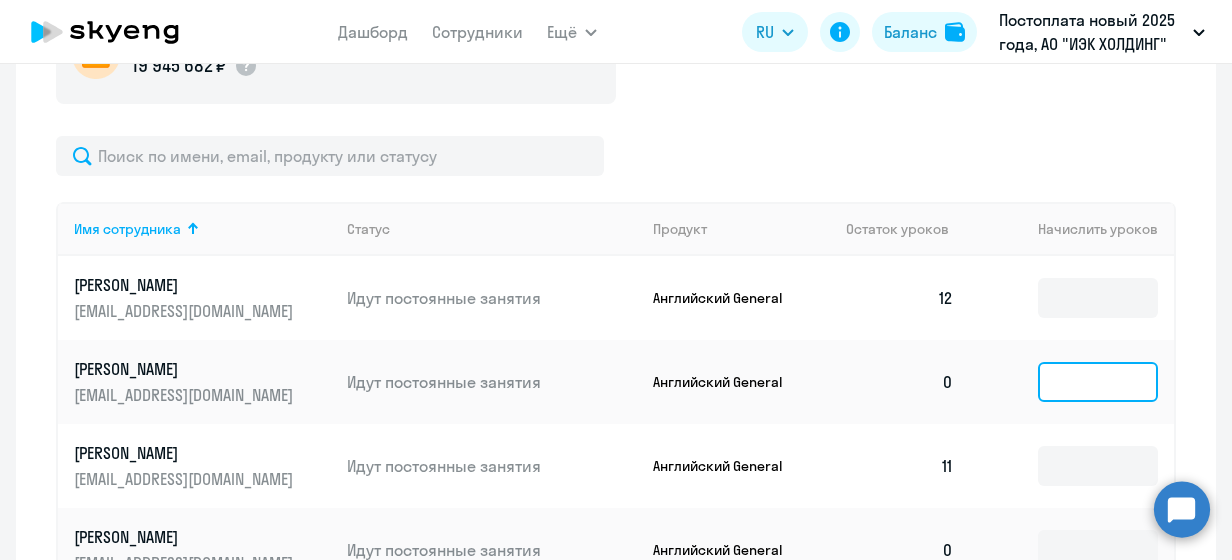 click 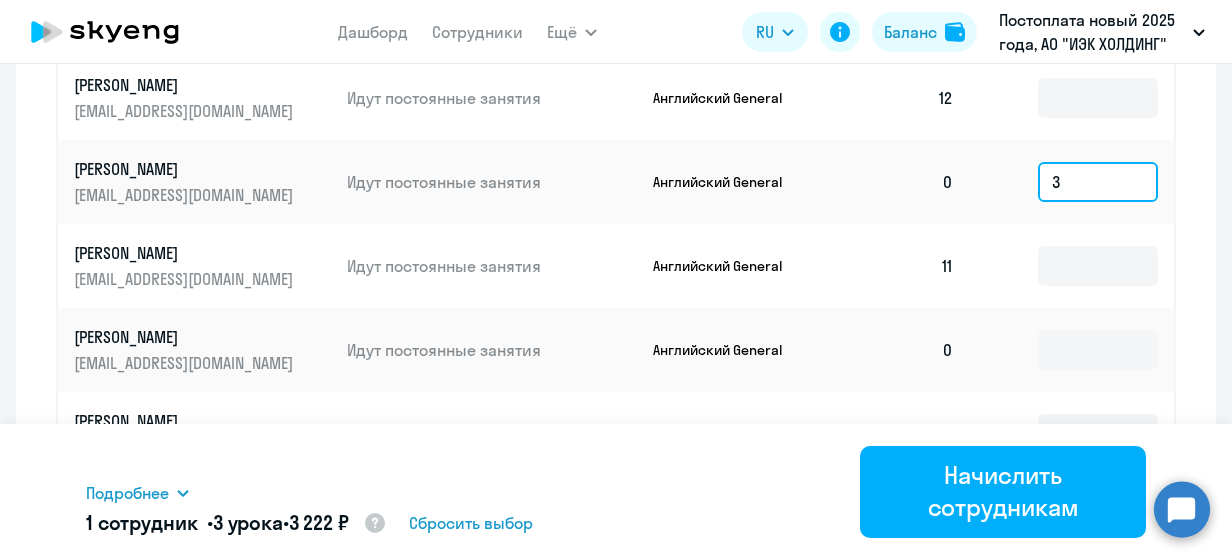 scroll, scrollTop: 1168, scrollLeft: 0, axis: vertical 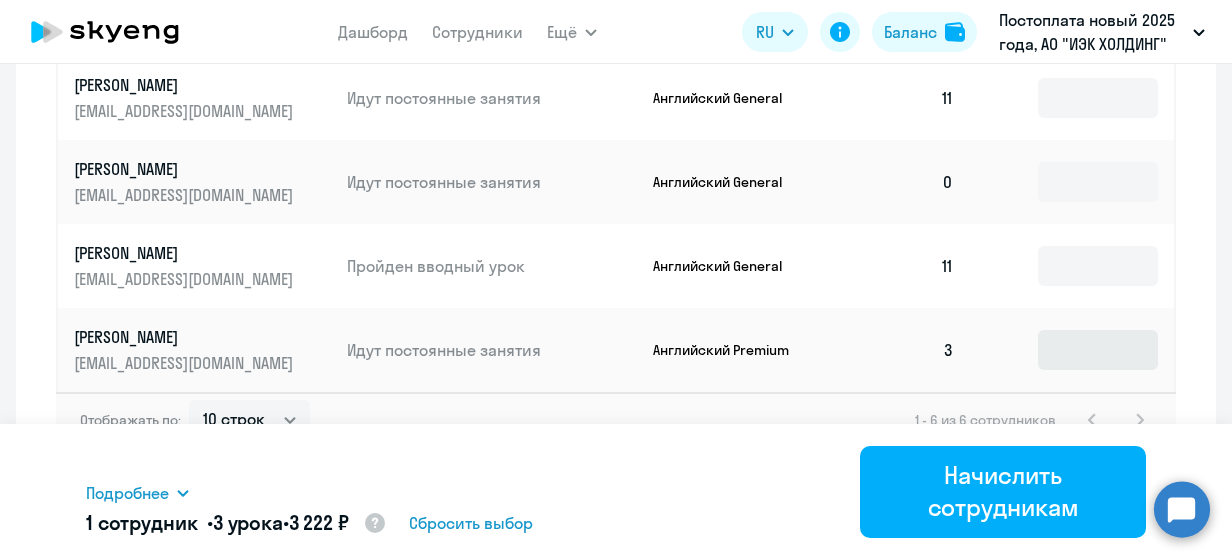 type on "3" 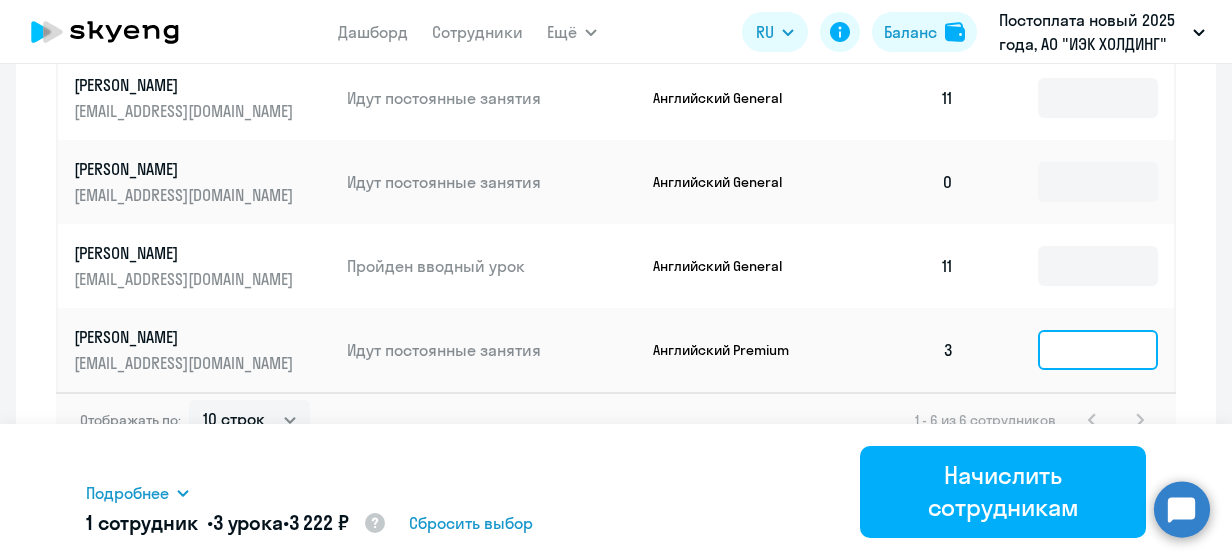 click 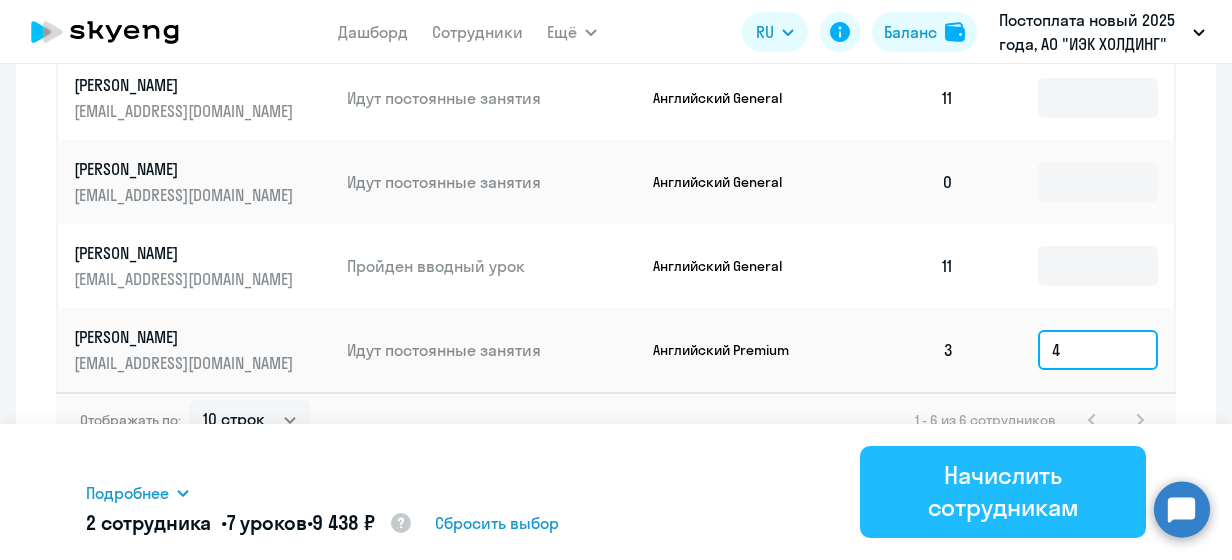 type on "4" 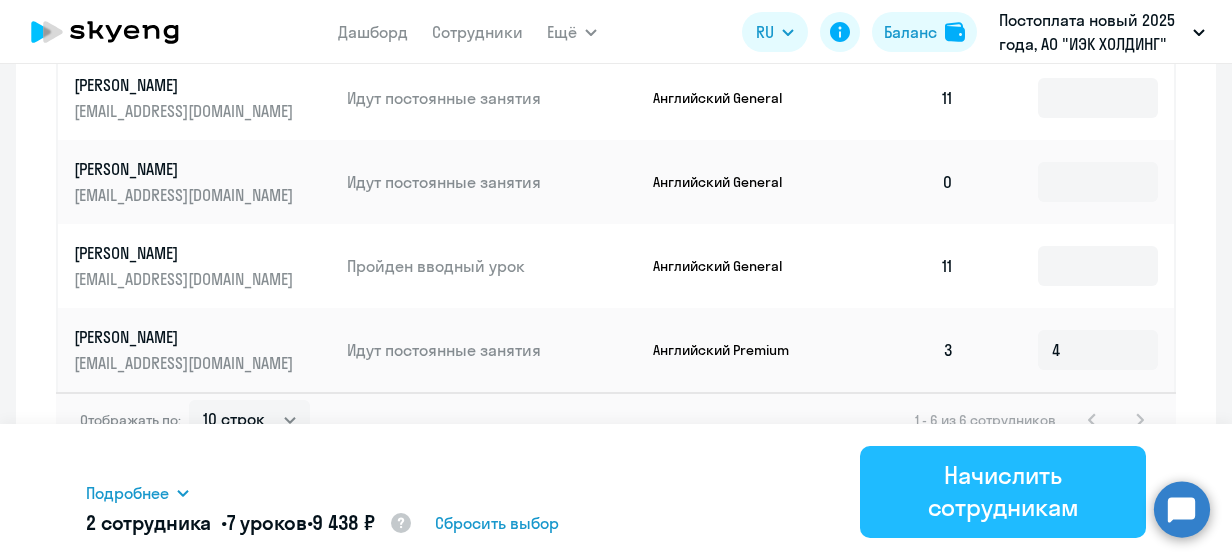 click on "Начислить сотрудникам" at bounding box center [1003, 491] 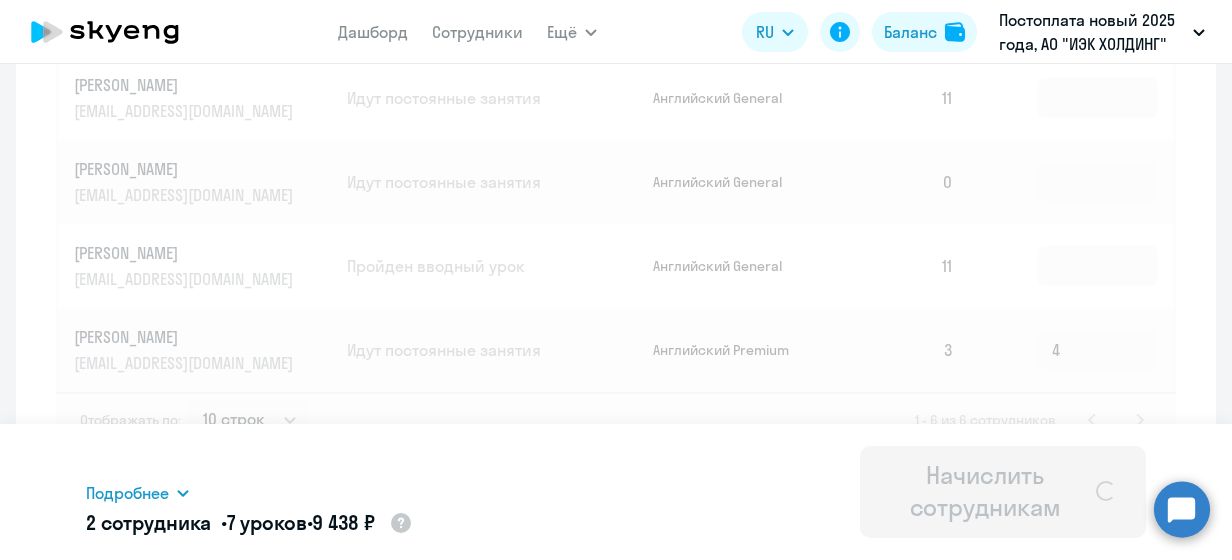 type 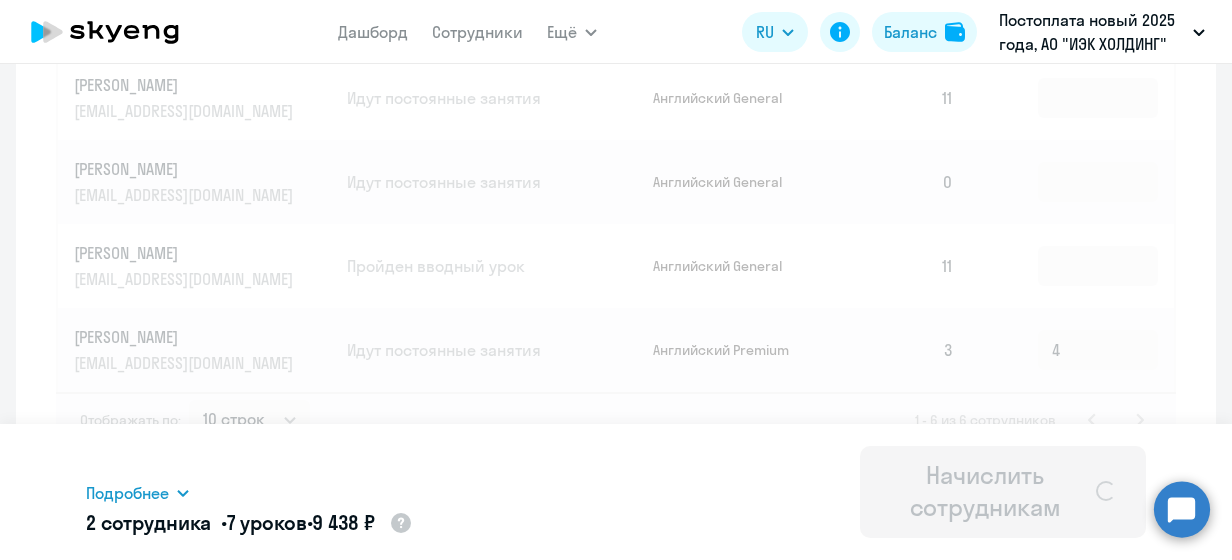 type 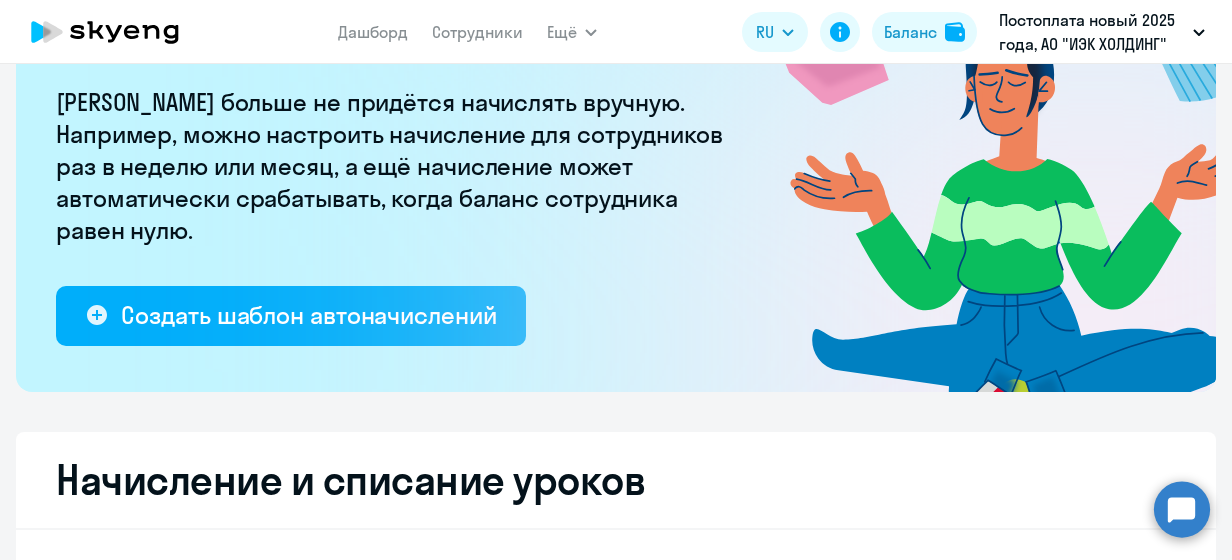 scroll, scrollTop: 0, scrollLeft: 0, axis: both 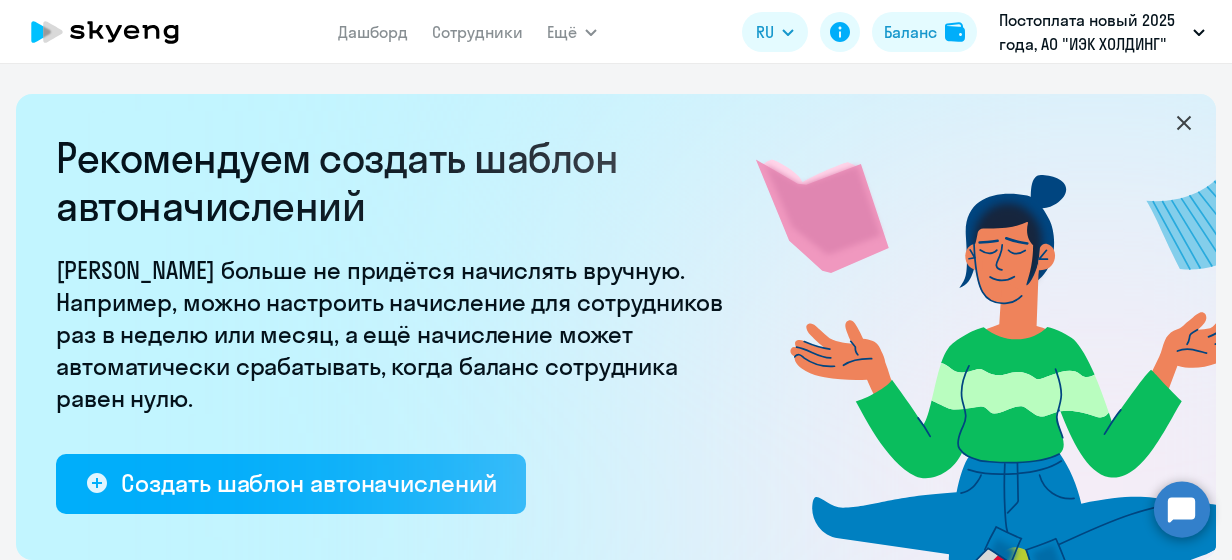 click 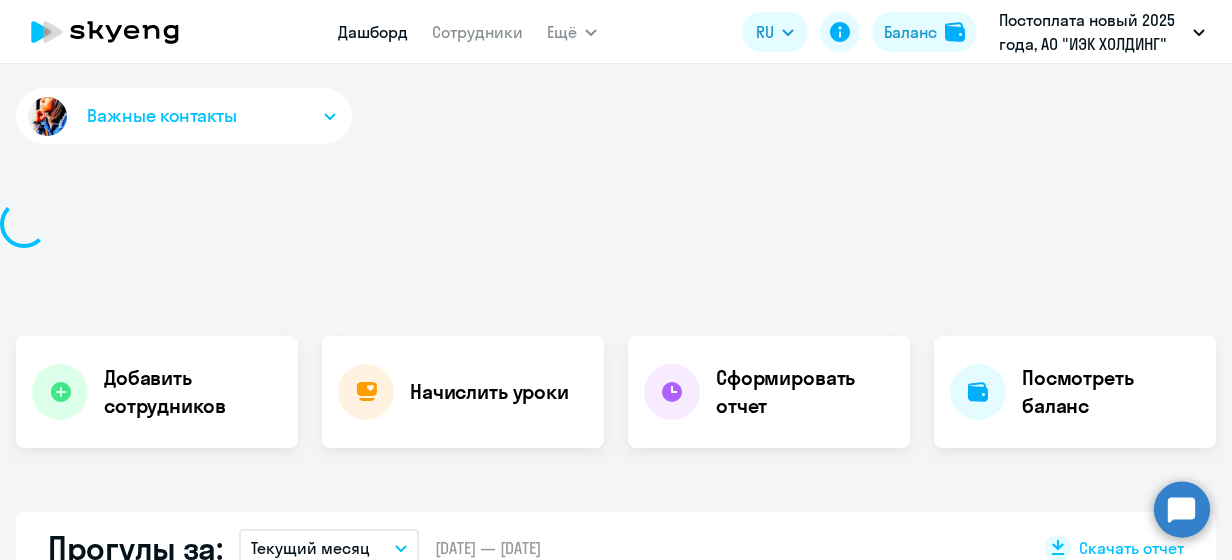 select on "30" 